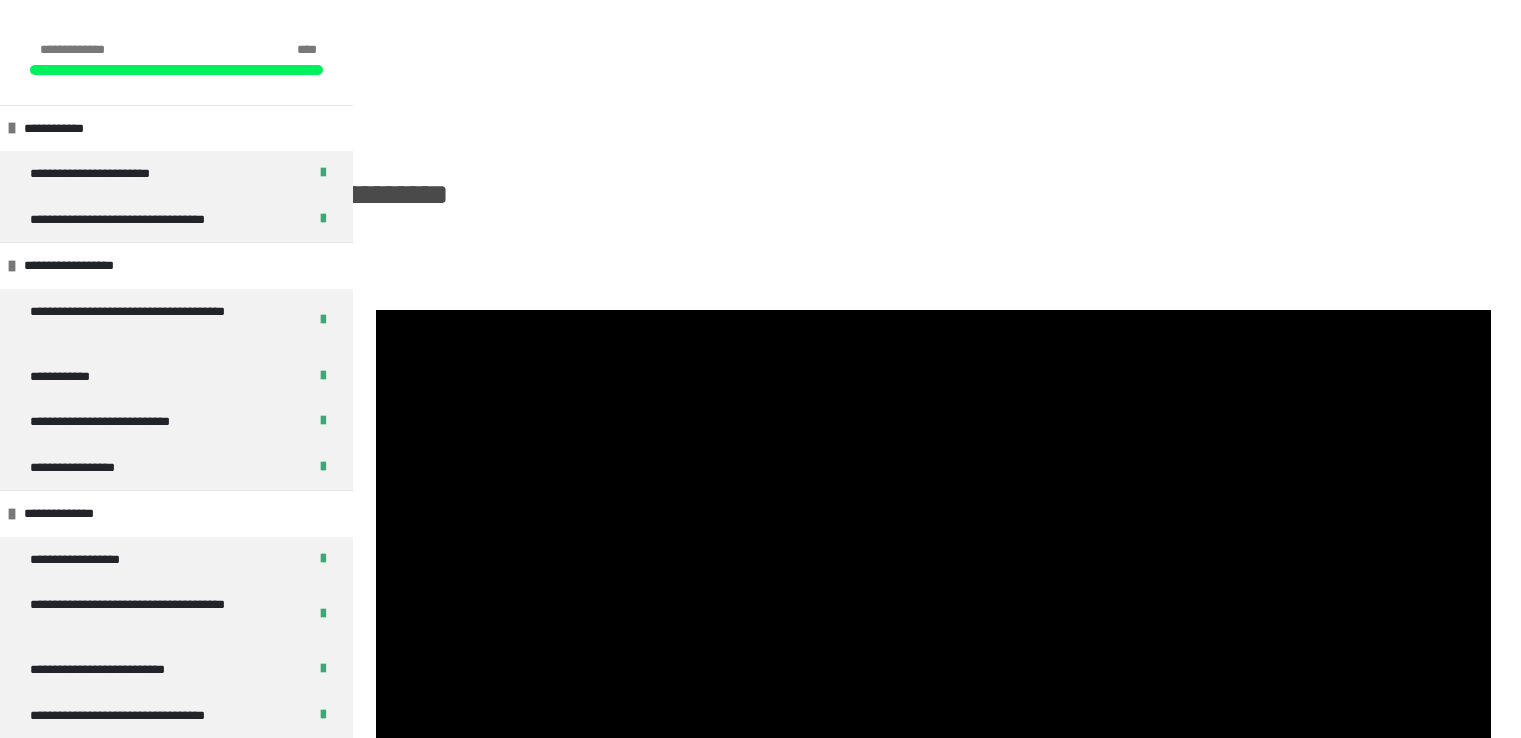 scroll, scrollTop: 270, scrollLeft: 0, axis: vertical 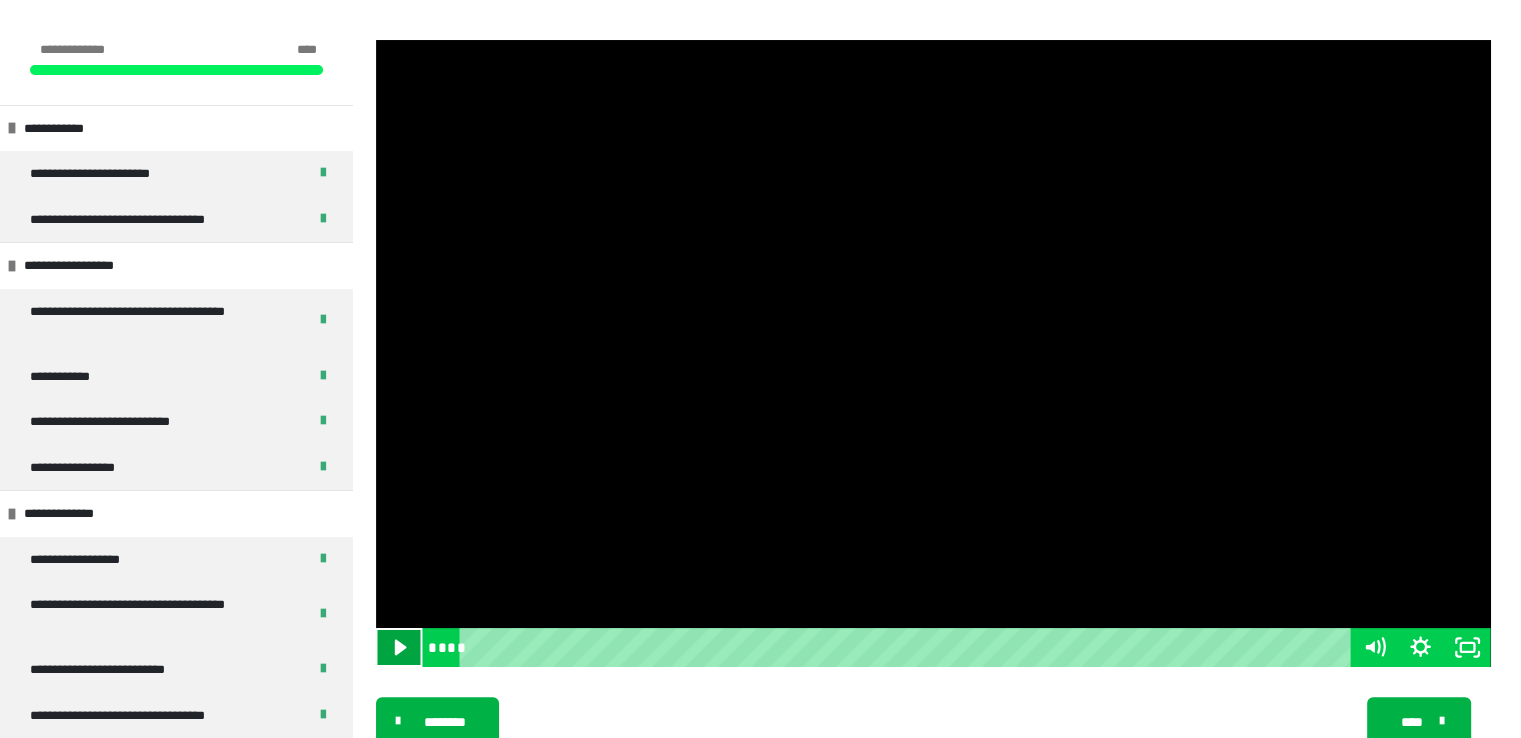click 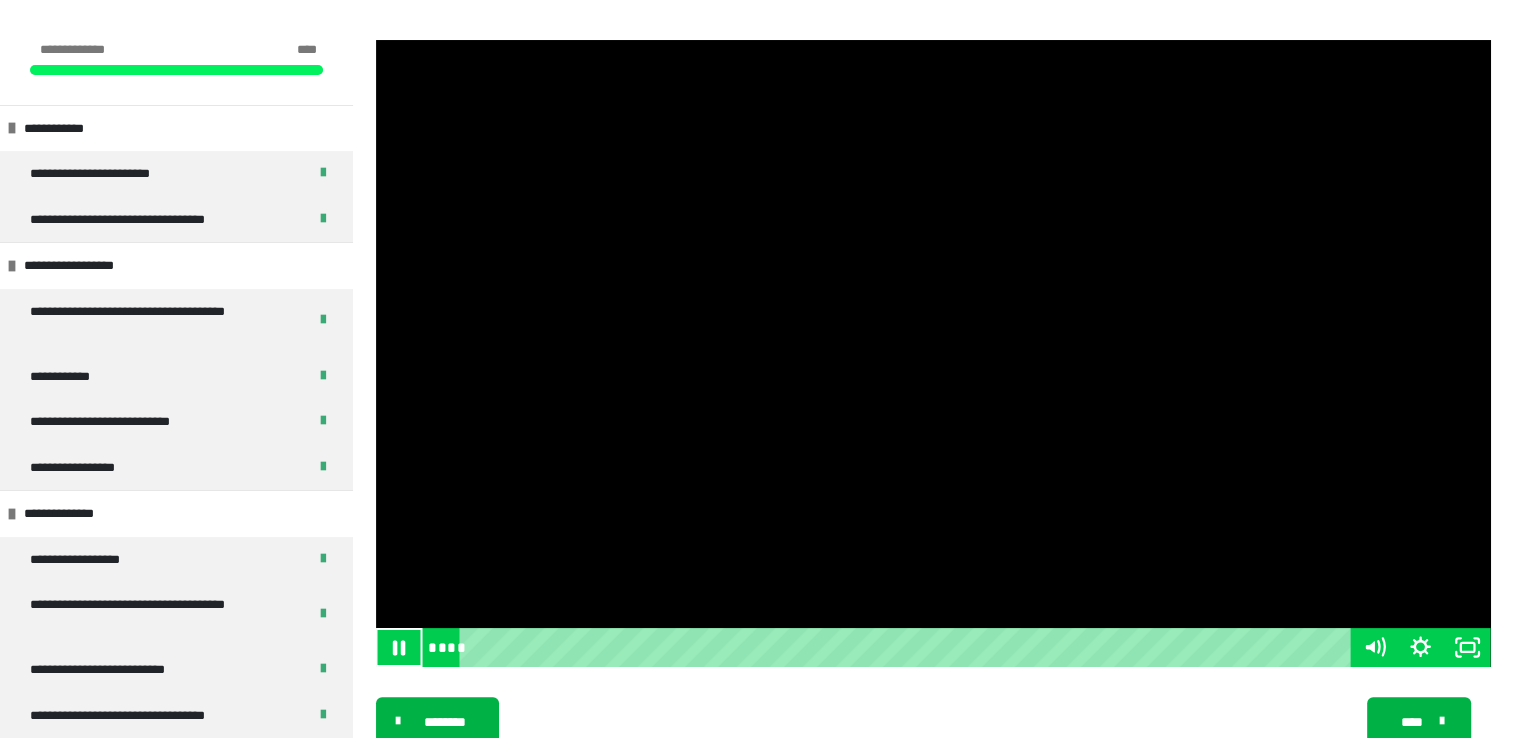 scroll, scrollTop: 340, scrollLeft: 0, axis: vertical 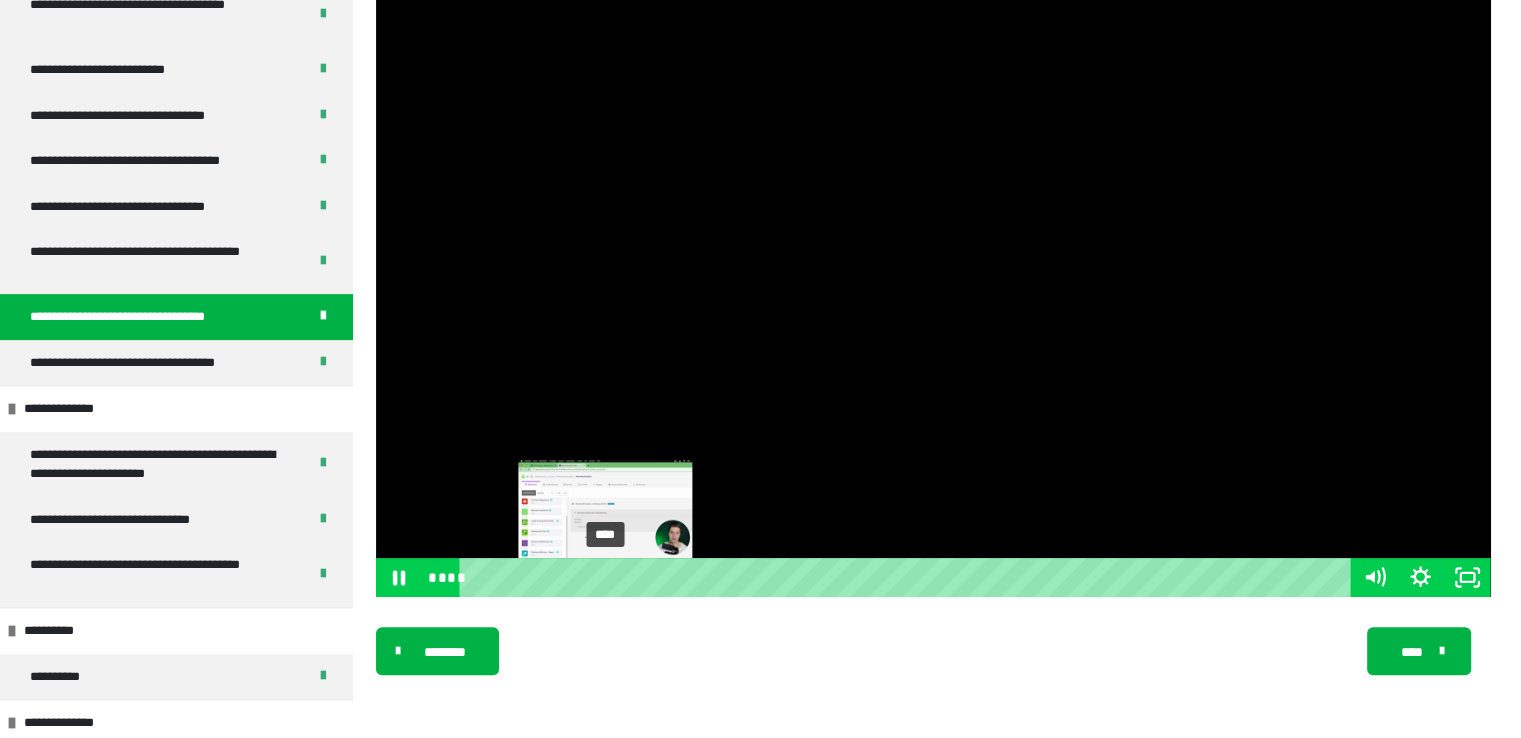 click on "****" at bounding box center (908, 577) 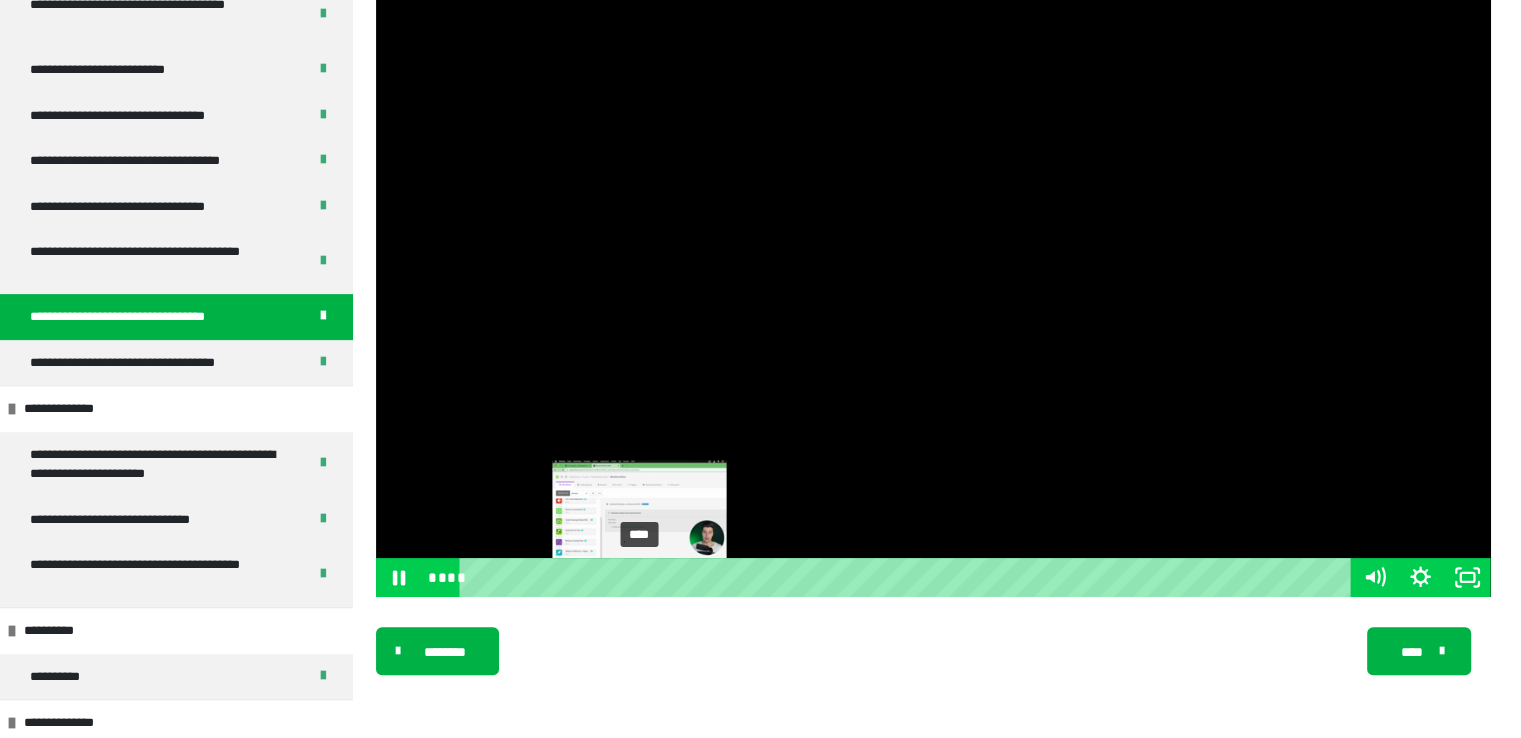 click on "****" at bounding box center [908, 577] 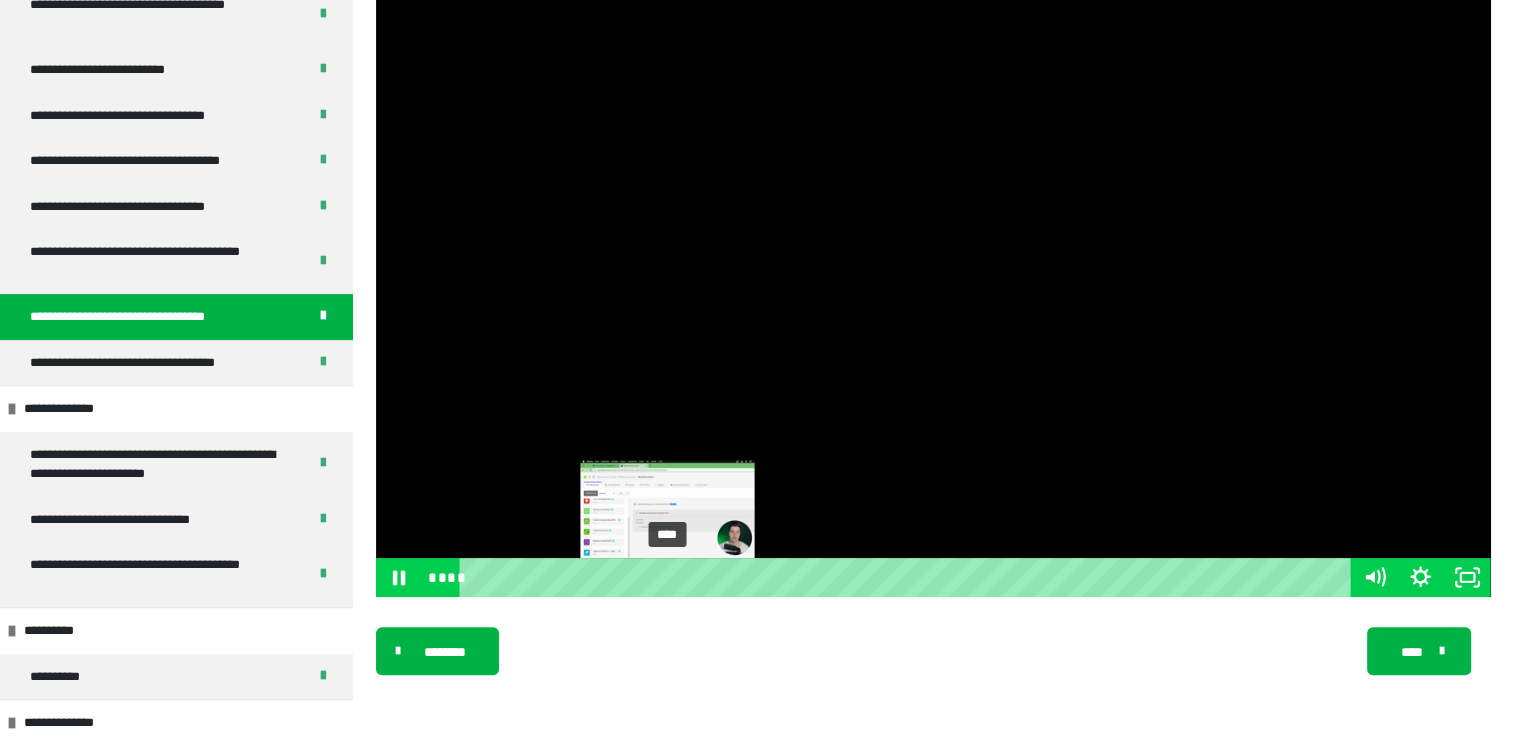 click on "****" at bounding box center (908, 577) 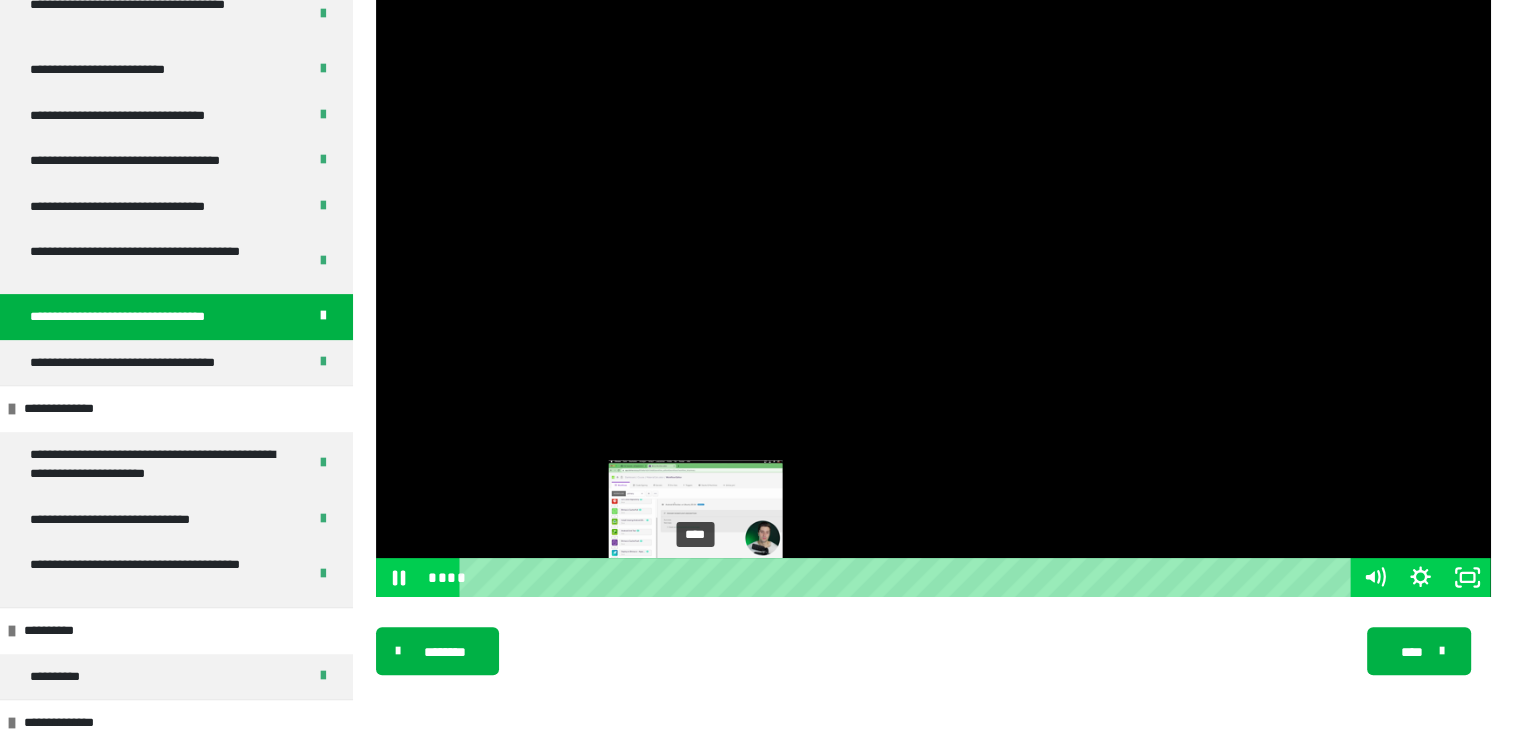 click on "****" at bounding box center (908, 577) 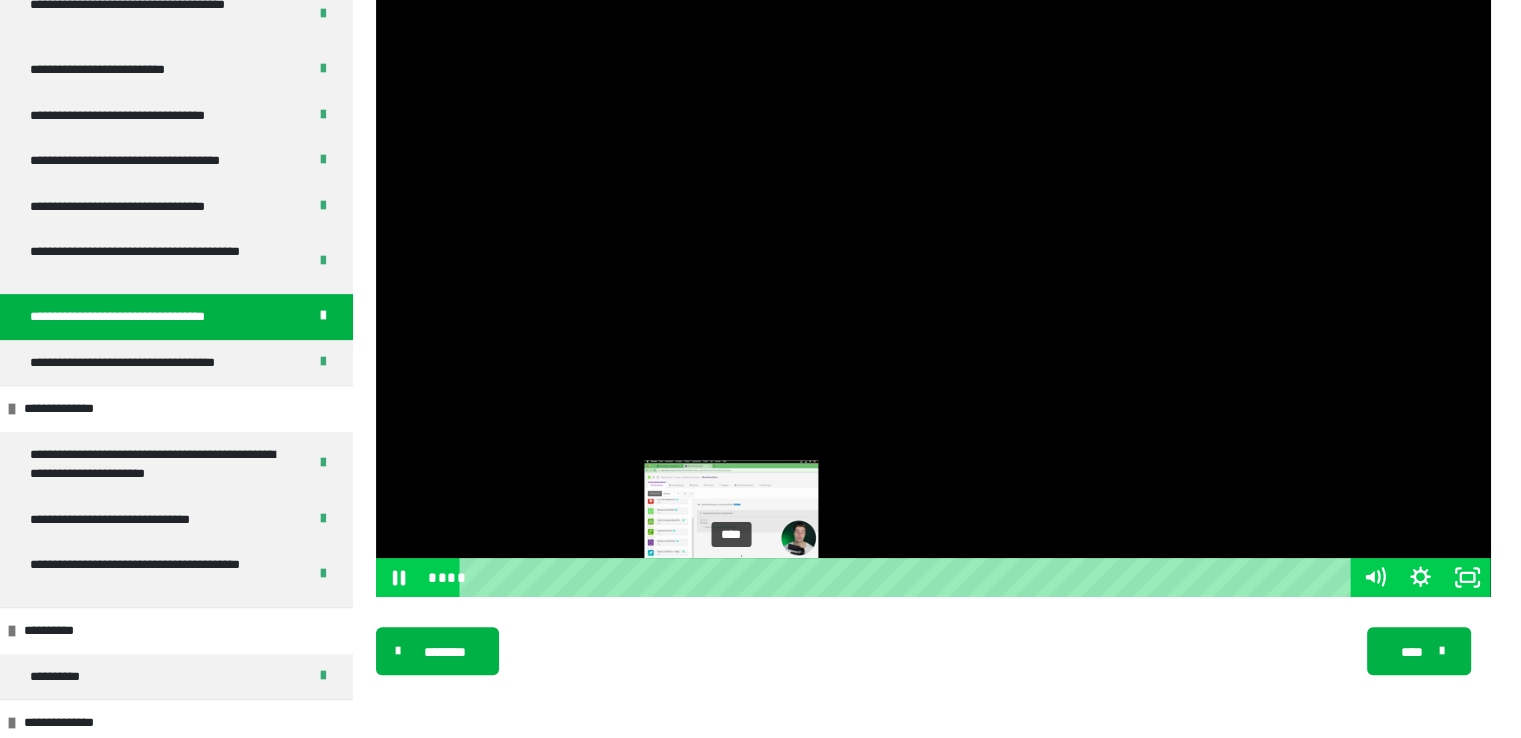 click on "****" at bounding box center (908, 577) 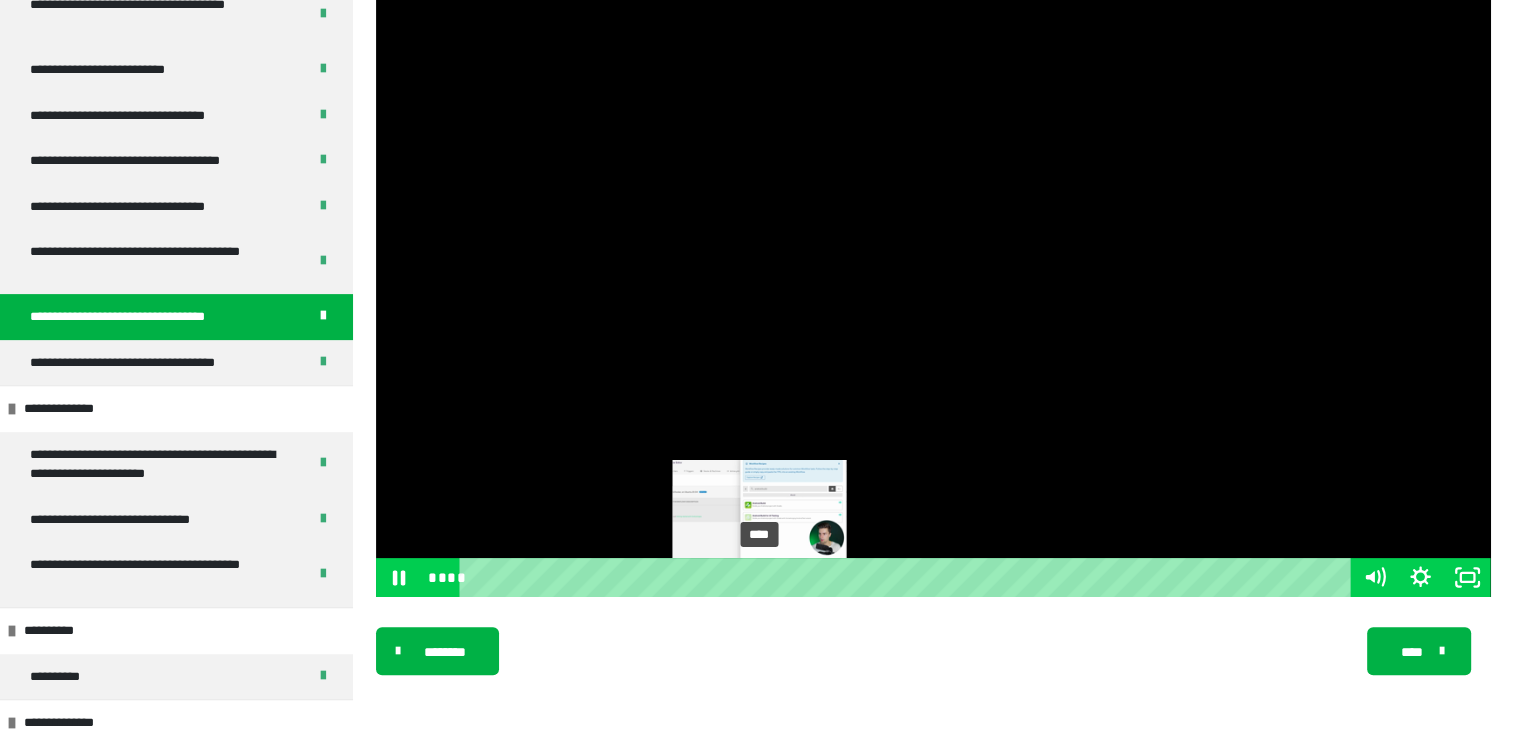 click on "****" at bounding box center [908, 577] 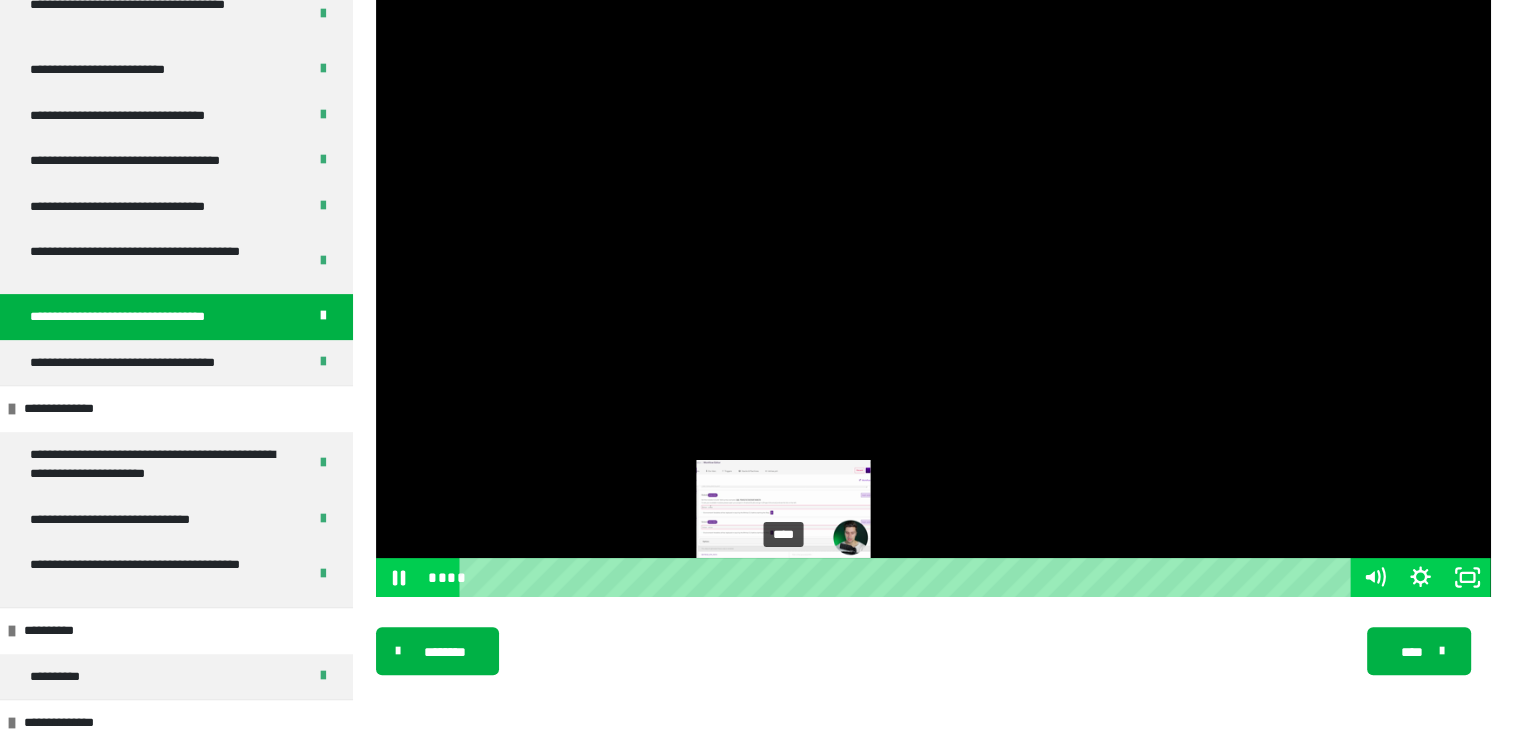 click on "****" at bounding box center (908, 577) 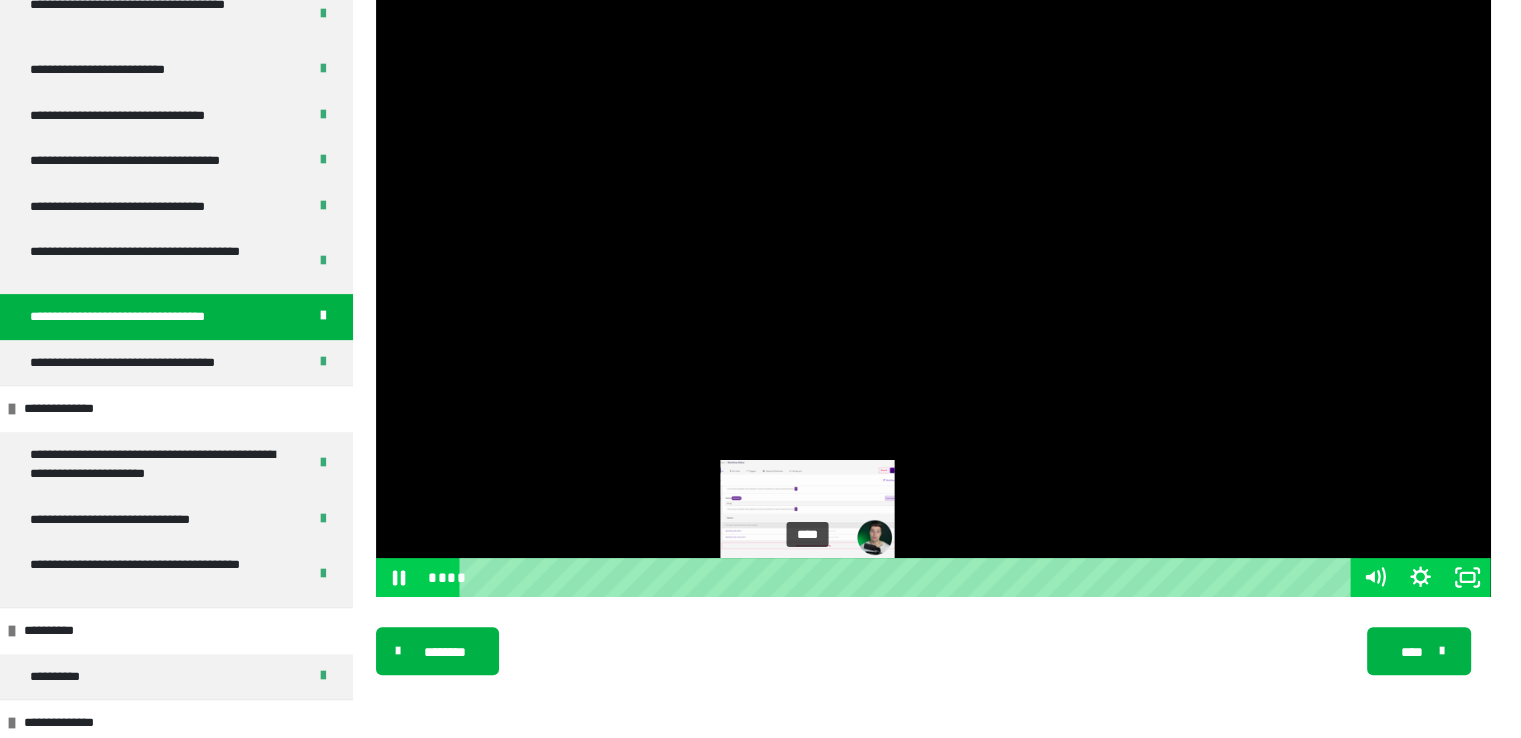 click on "****" at bounding box center (908, 577) 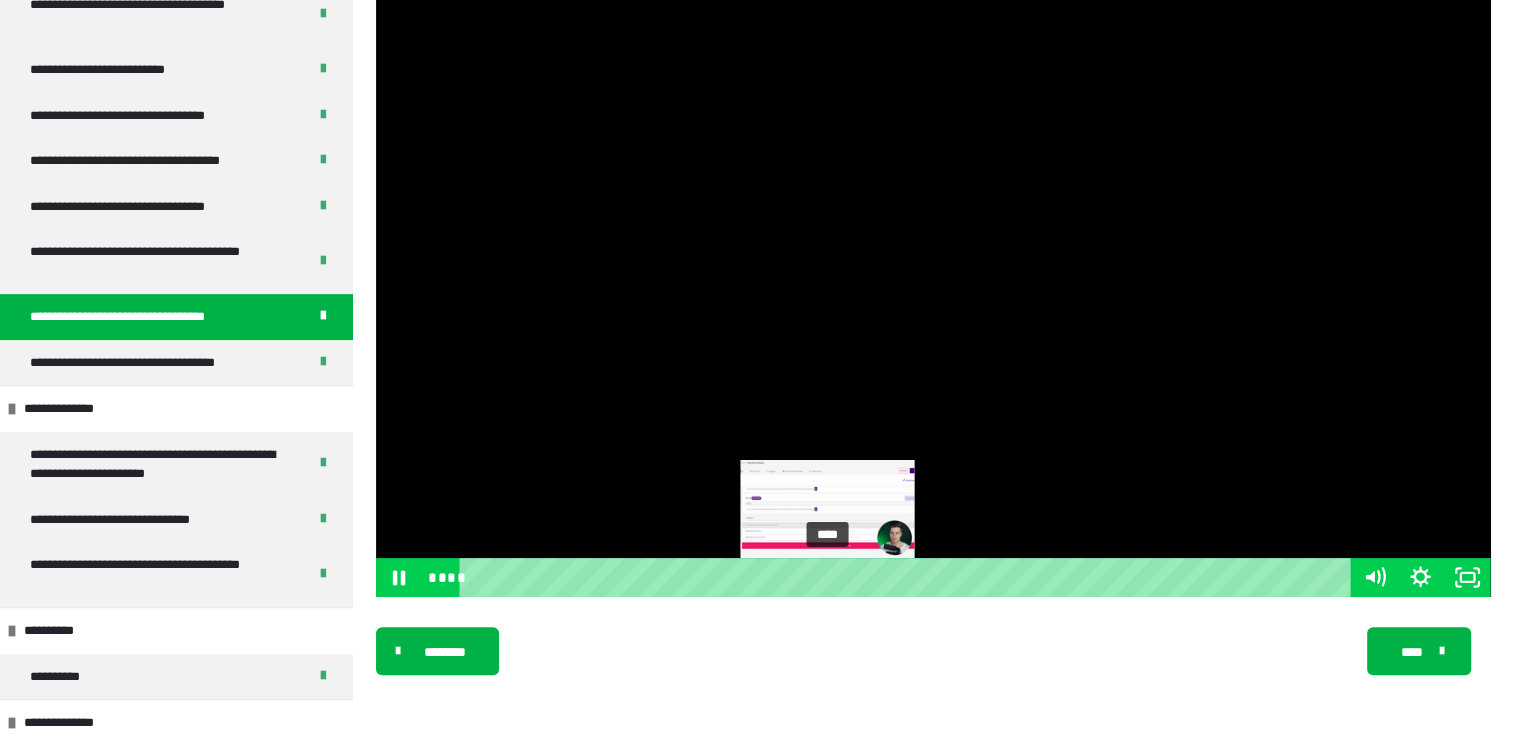 click on "****" at bounding box center [908, 577] 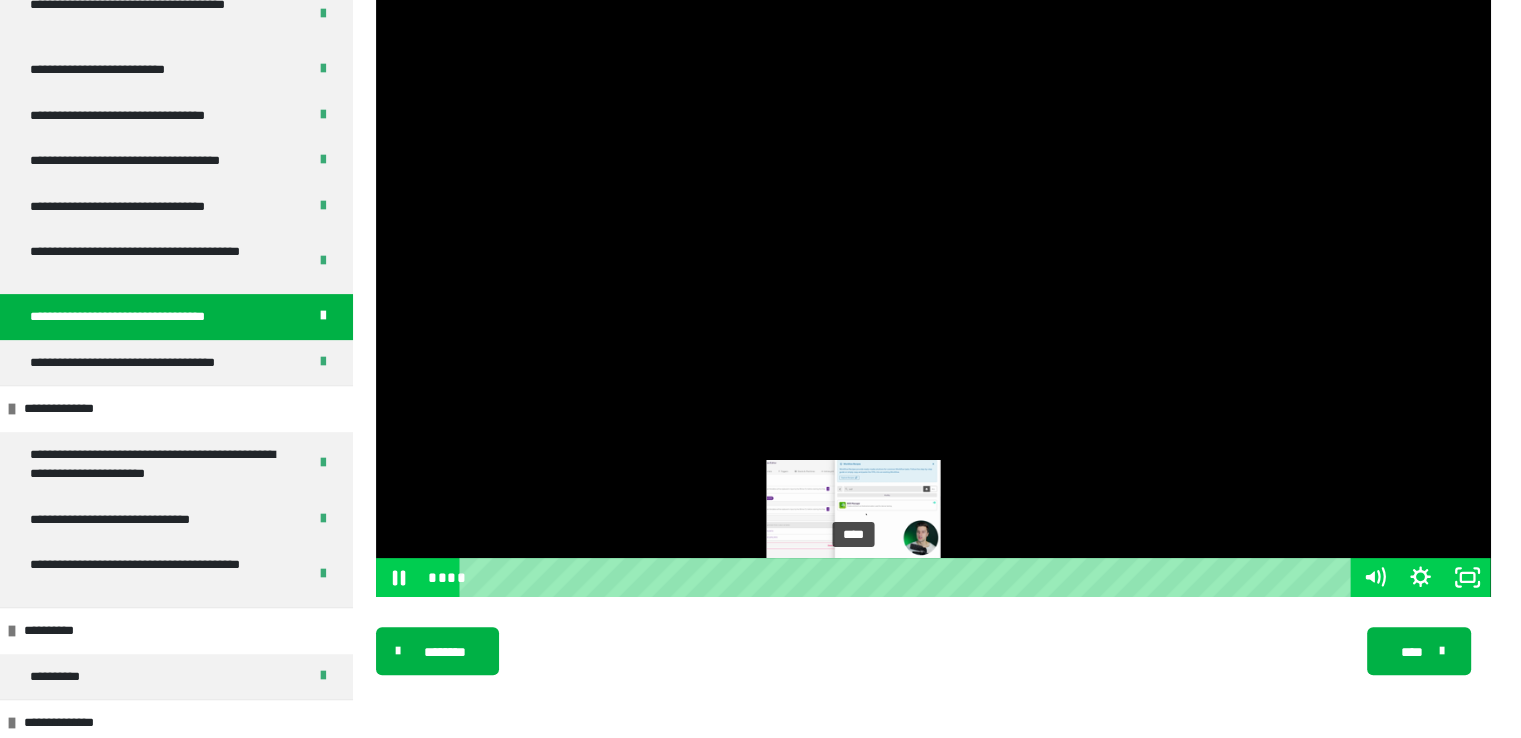 click on "****" at bounding box center [908, 577] 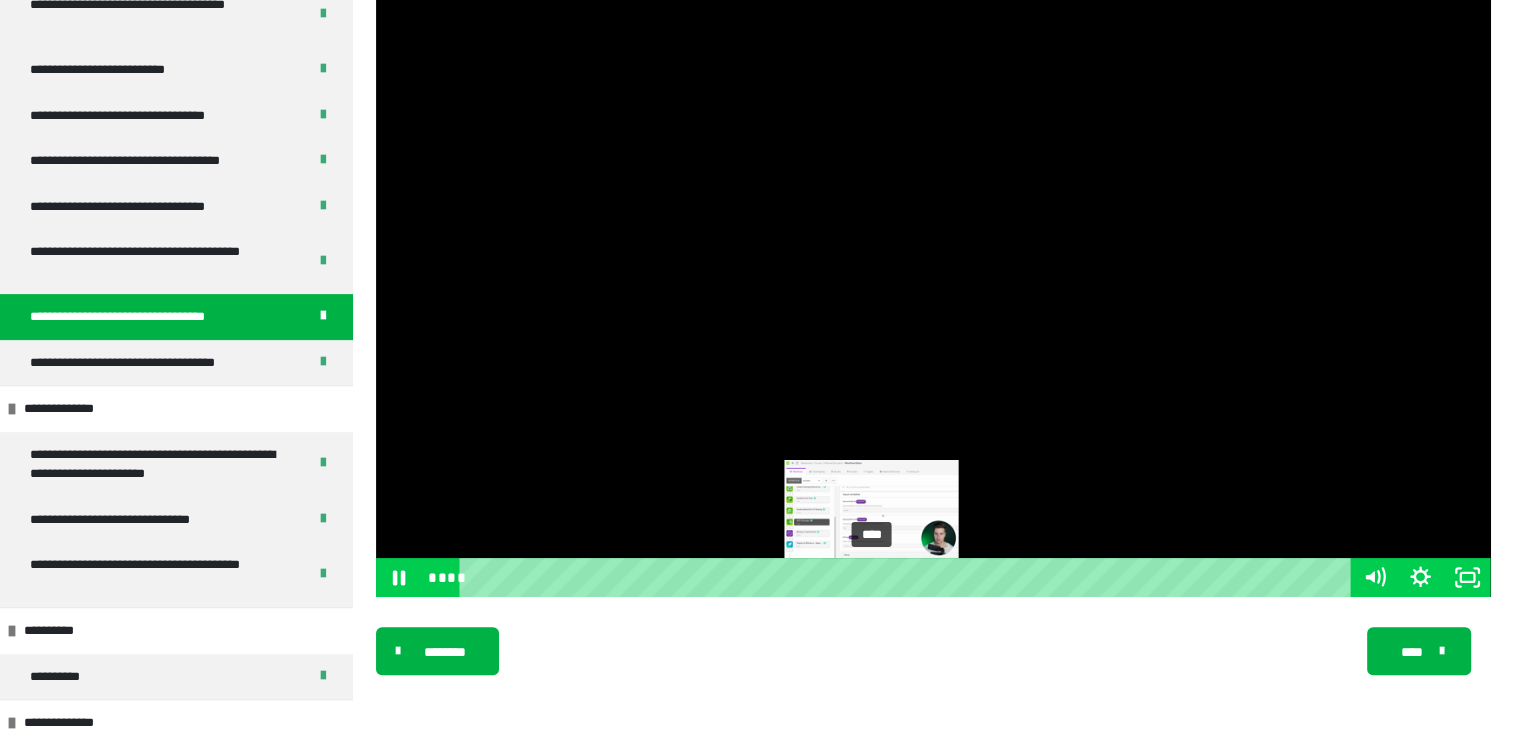 click on "****" at bounding box center (908, 577) 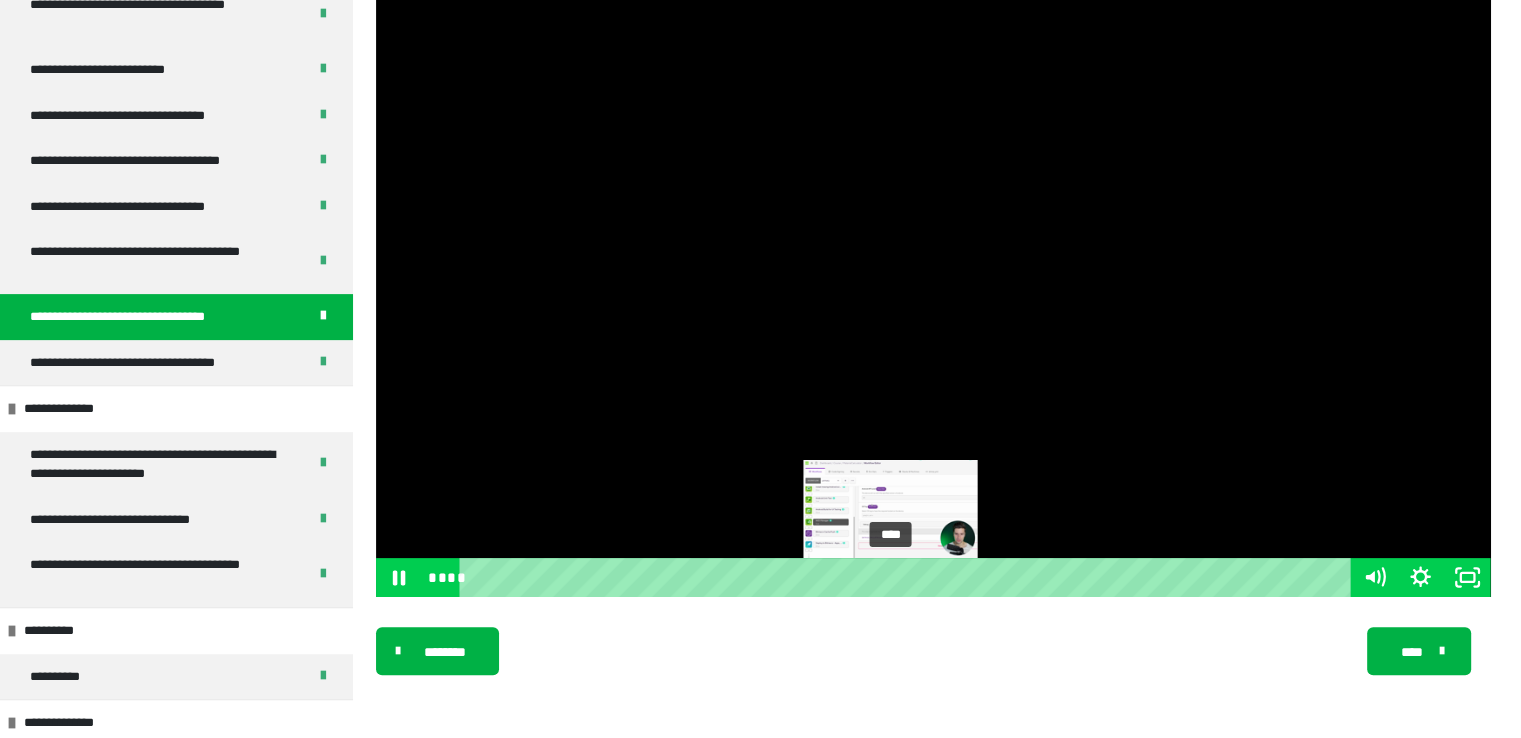 click on "****" at bounding box center [908, 577] 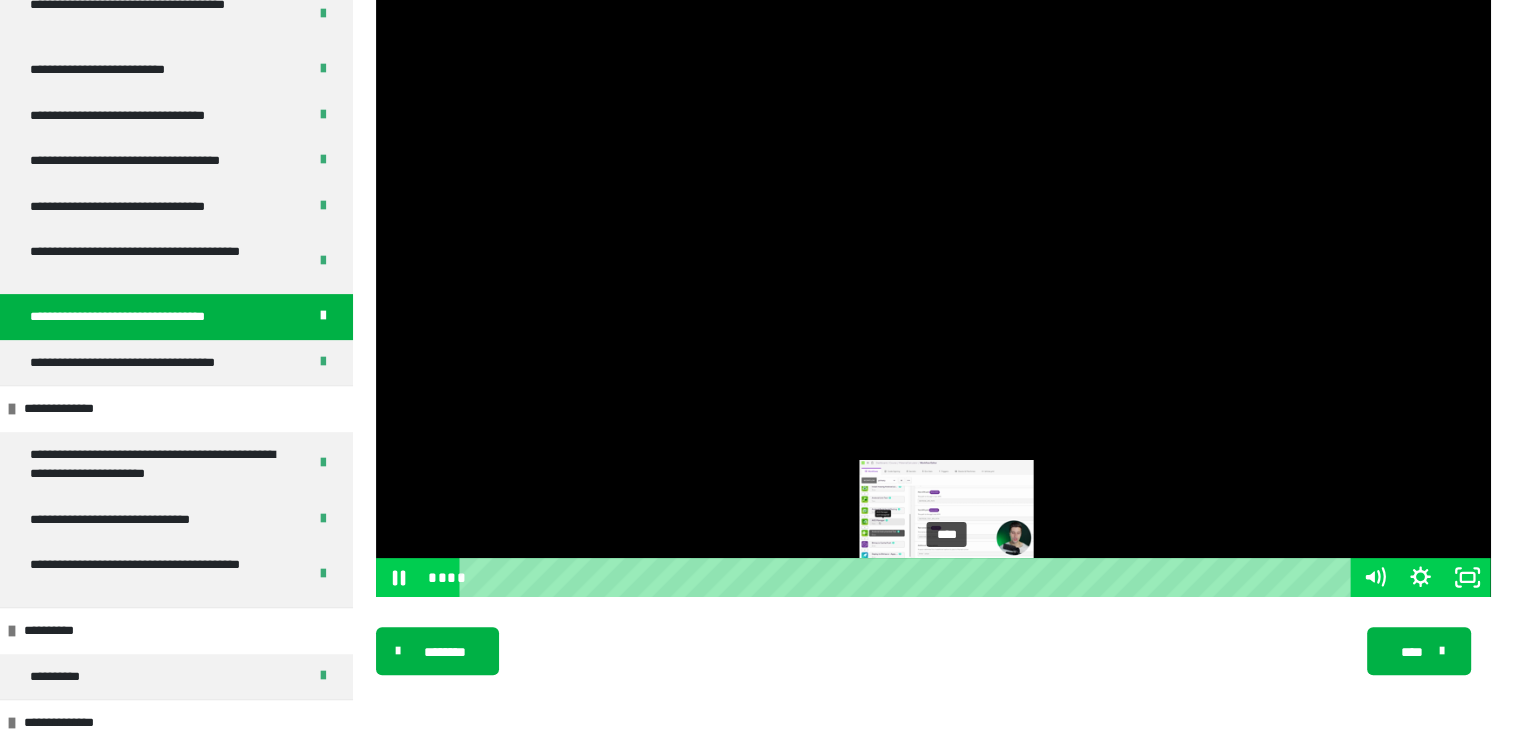 click on "****" at bounding box center [908, 577] 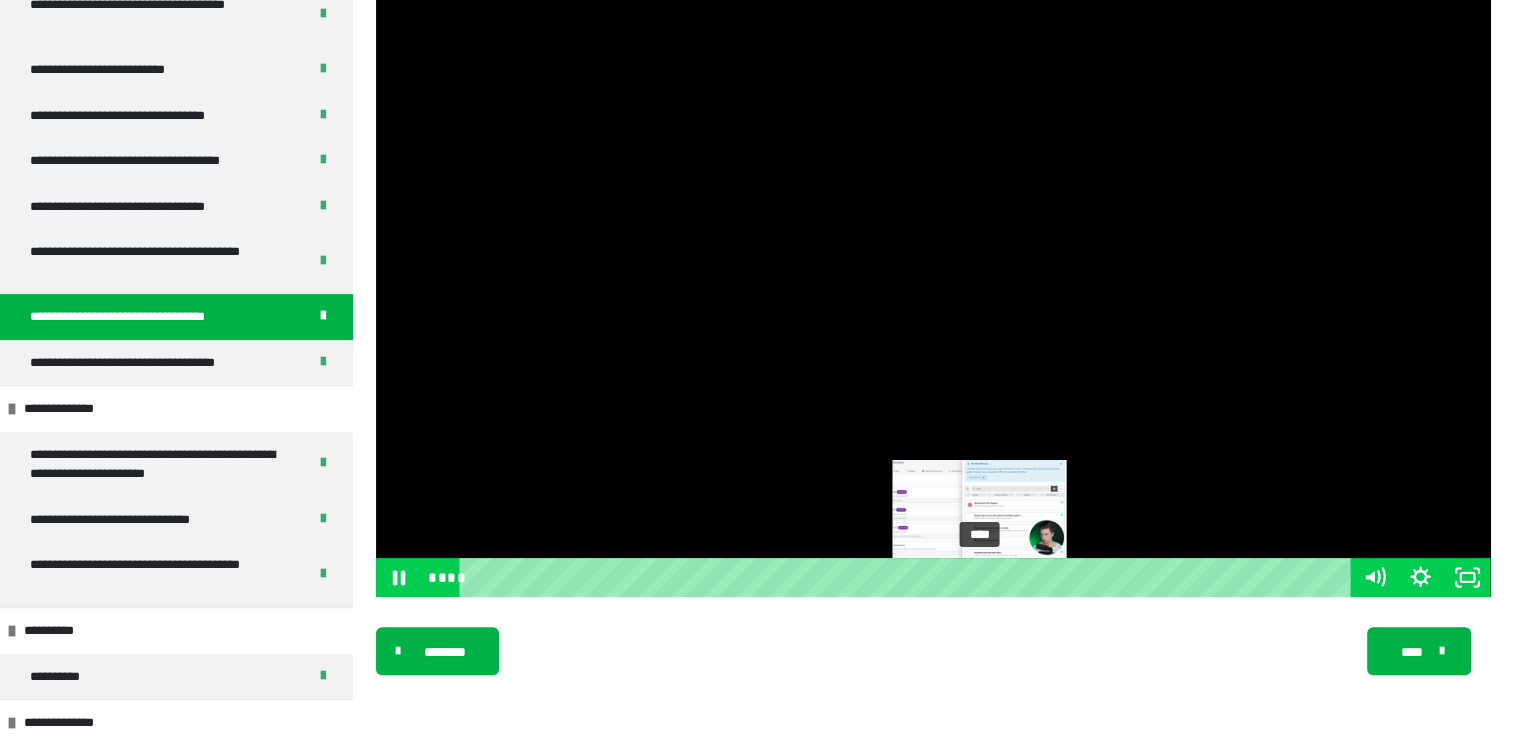 click on "****" at bounding box center [908, 577] 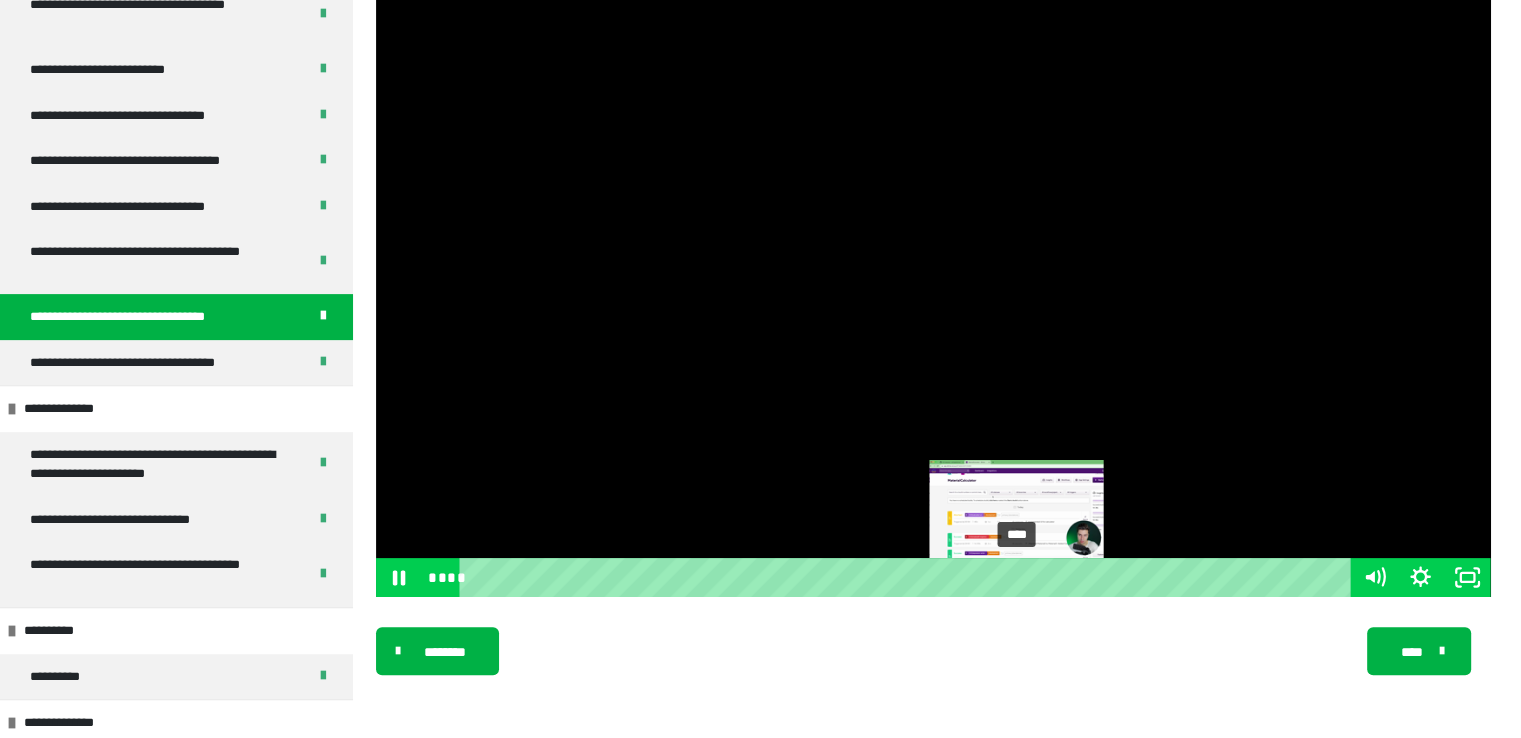 click on "****" at bounding box center (908, 577) 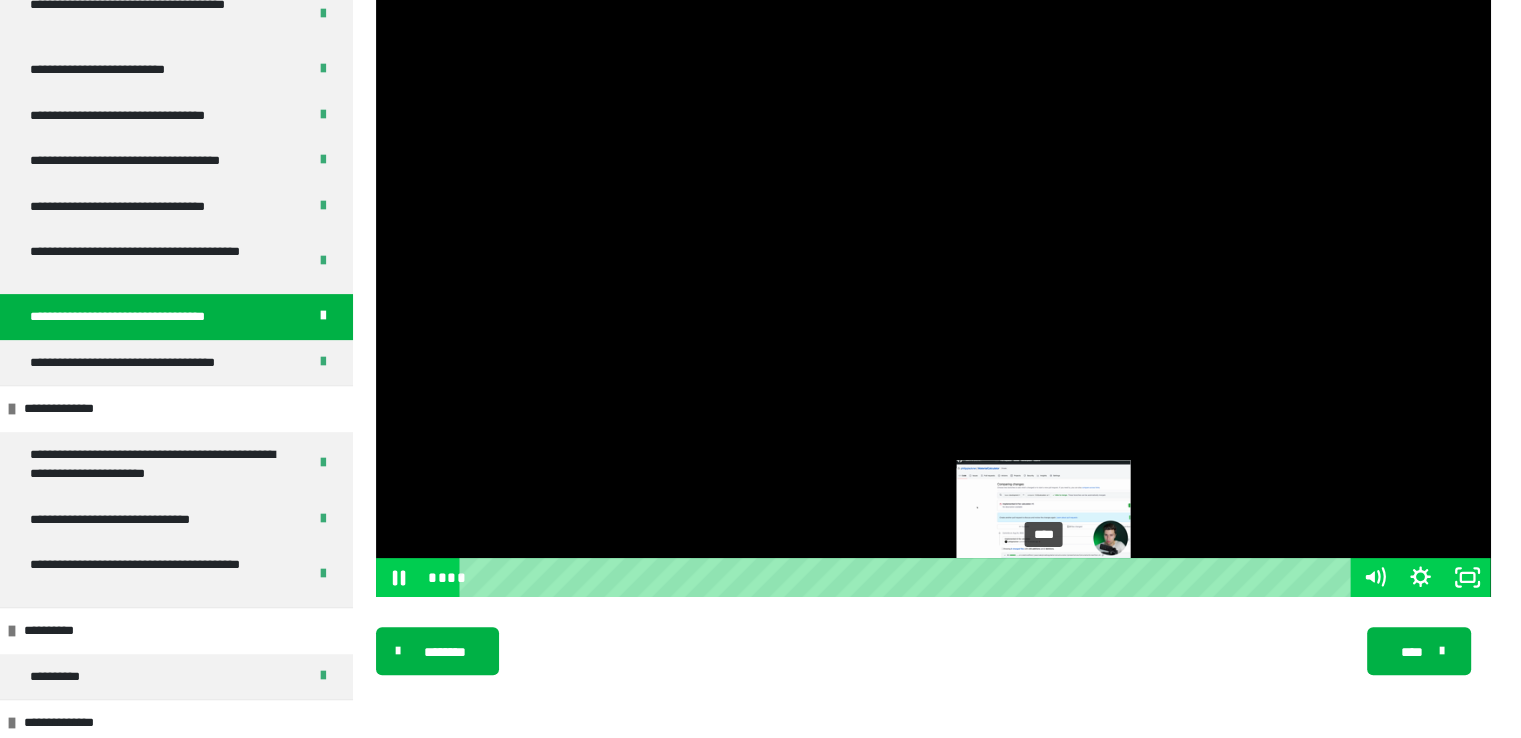click on "****" at bounding box center (908, 577) 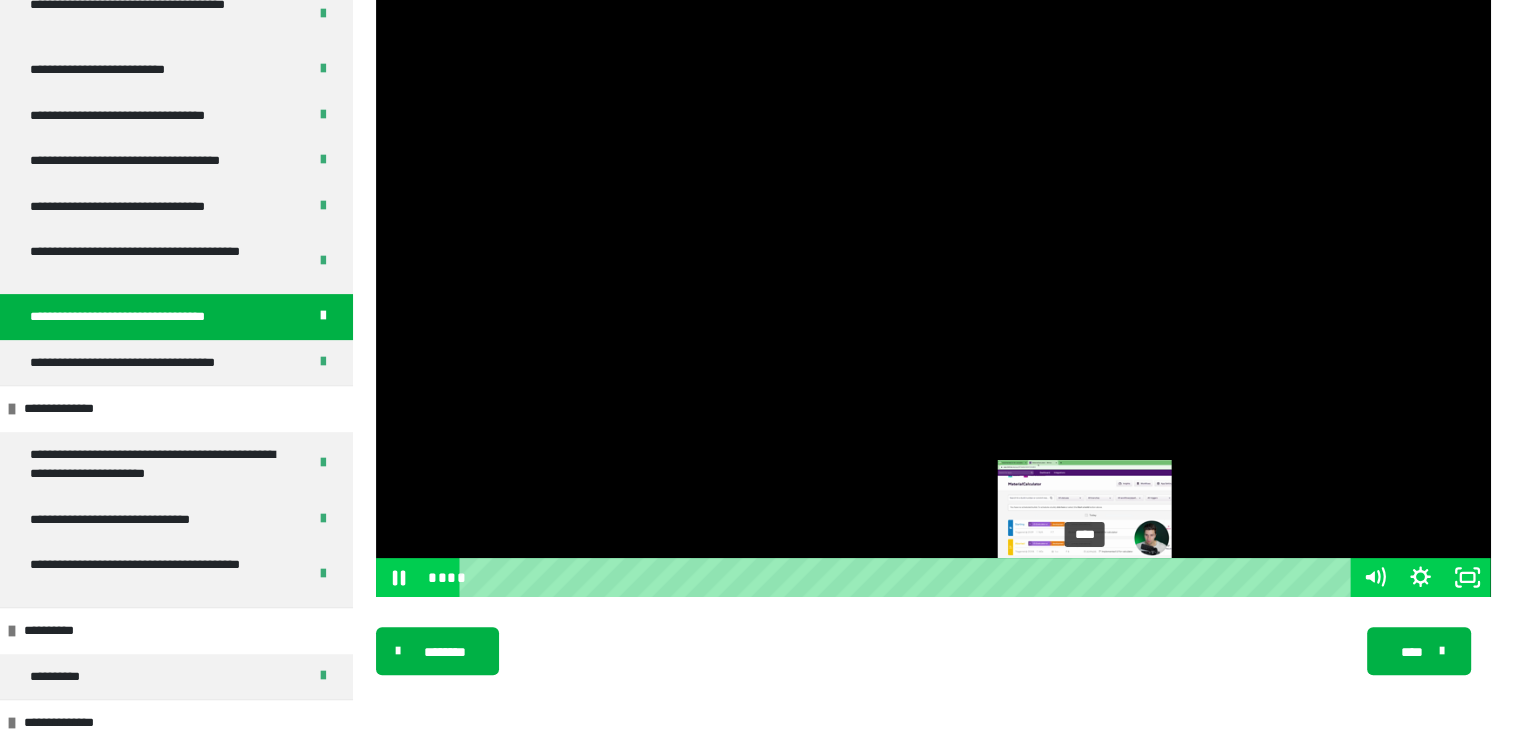click on "****" at bounding box center [908, 577] 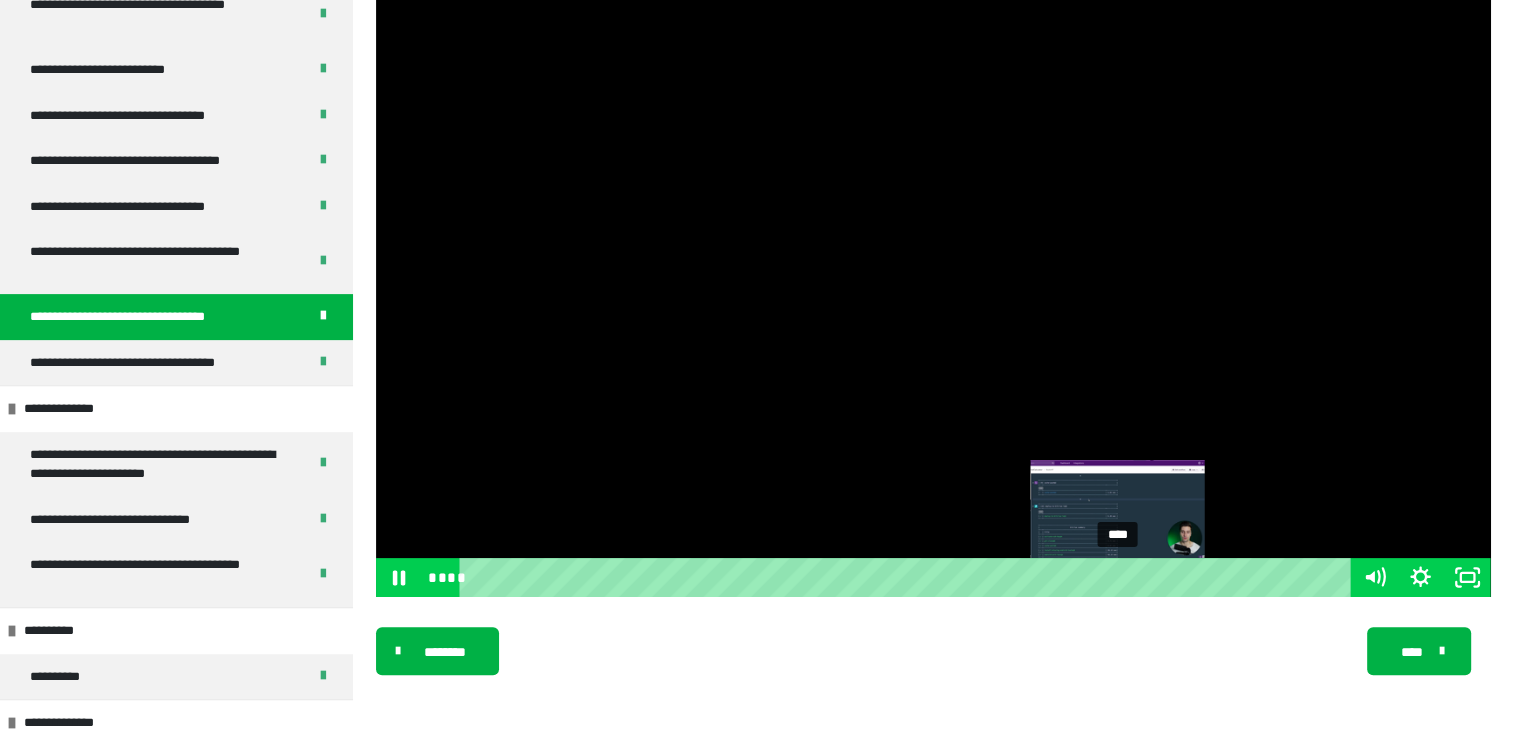 click on "****" at bounding box center (908, 577) 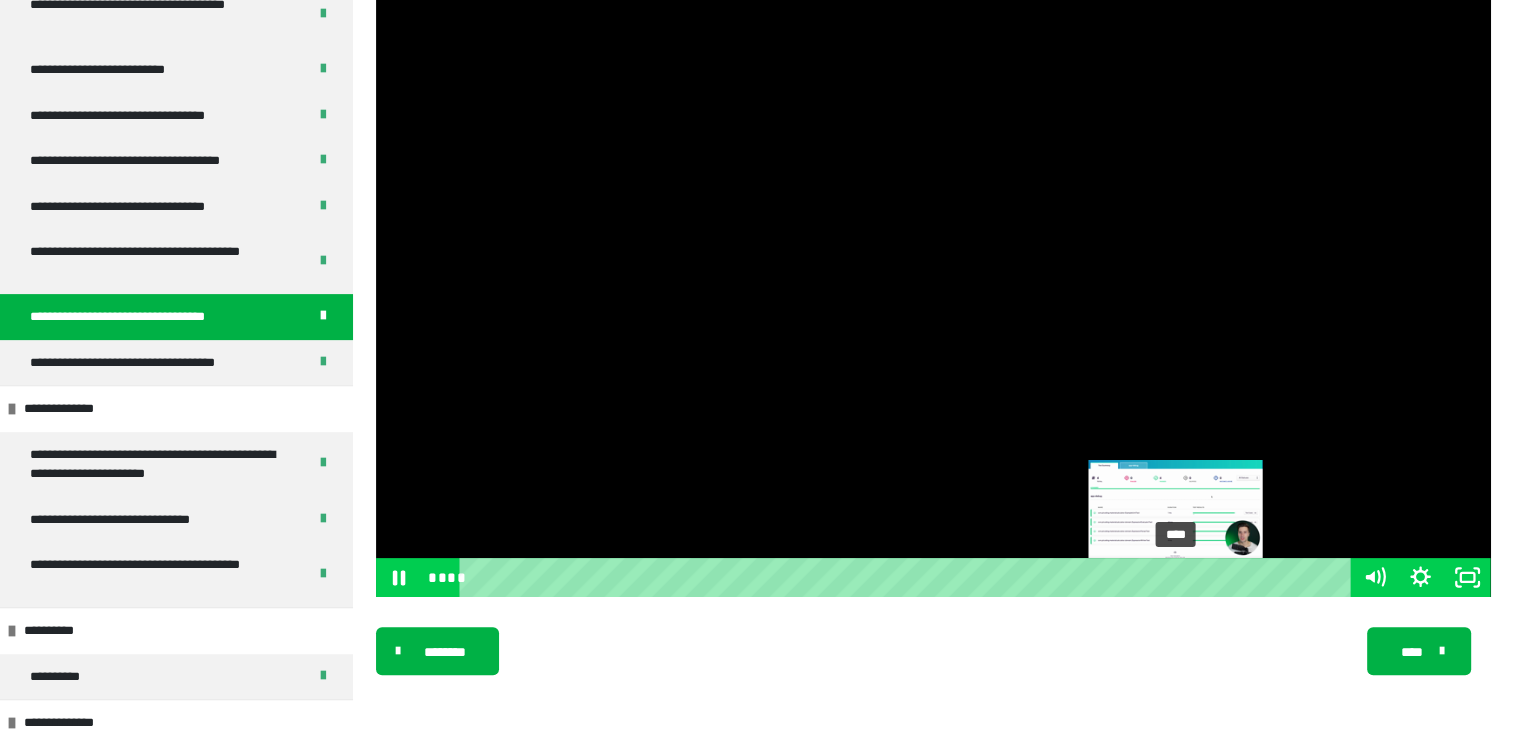 click on "****" at bounding box center (908, 577) 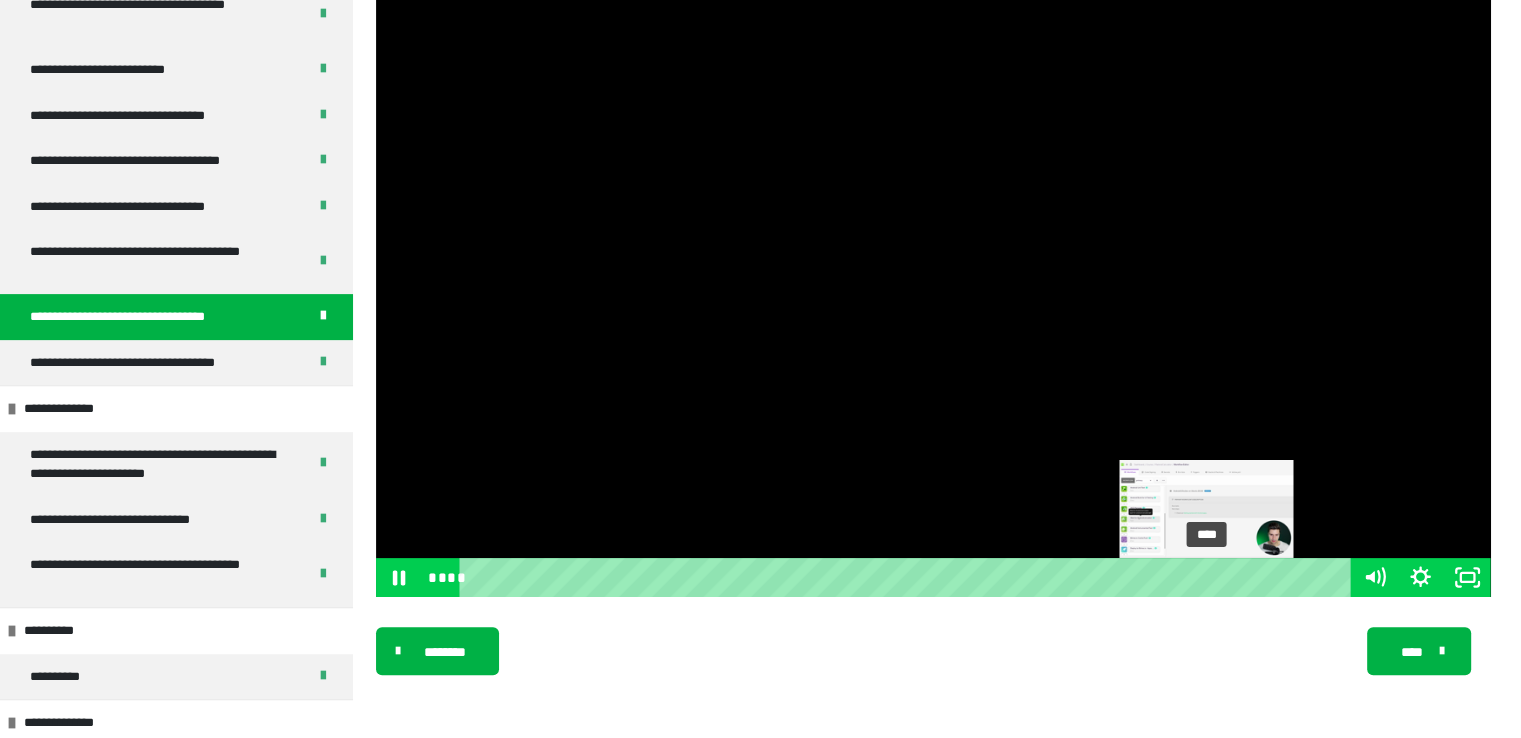 click on "****" at bounding box center (908, 577) 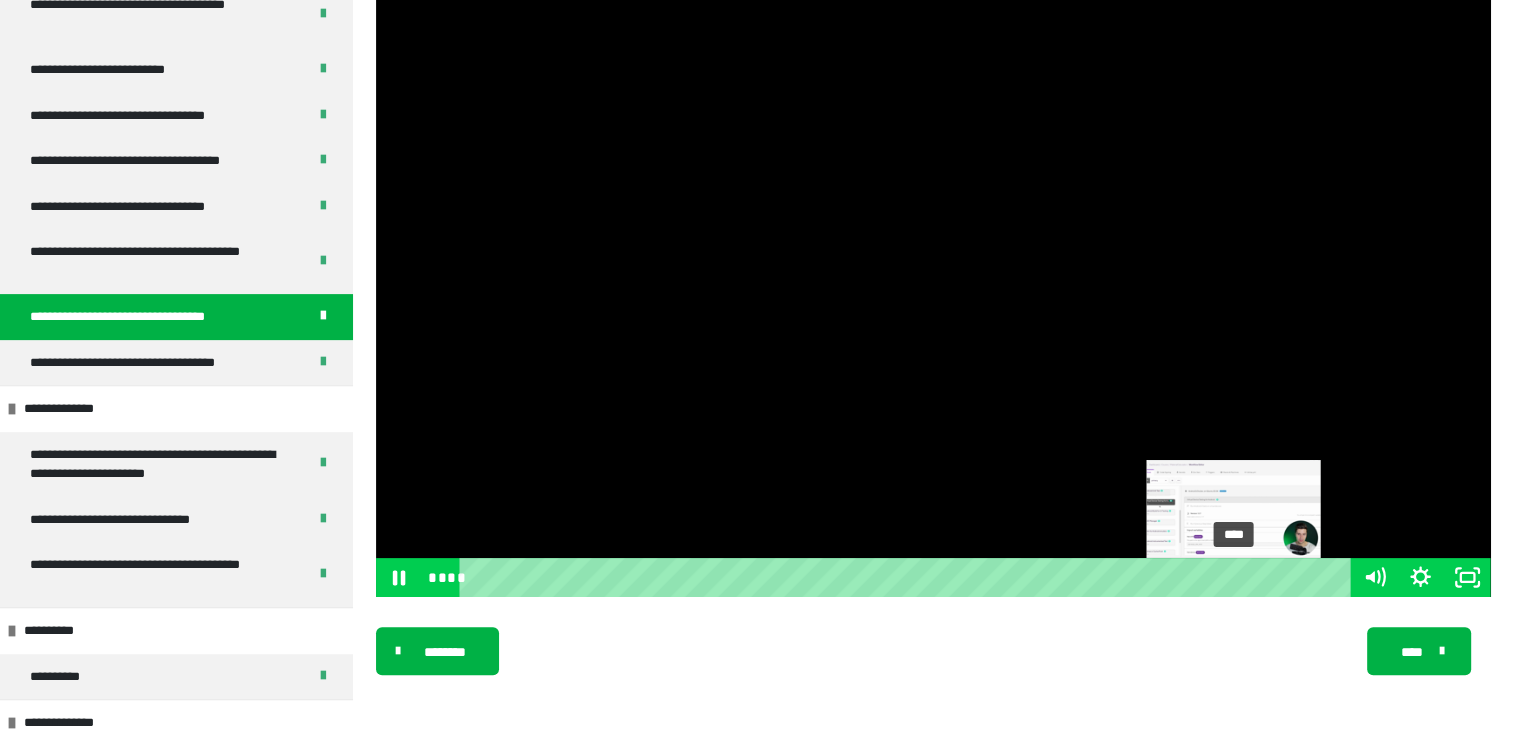 click on "****" at bounding box center (908, 577) 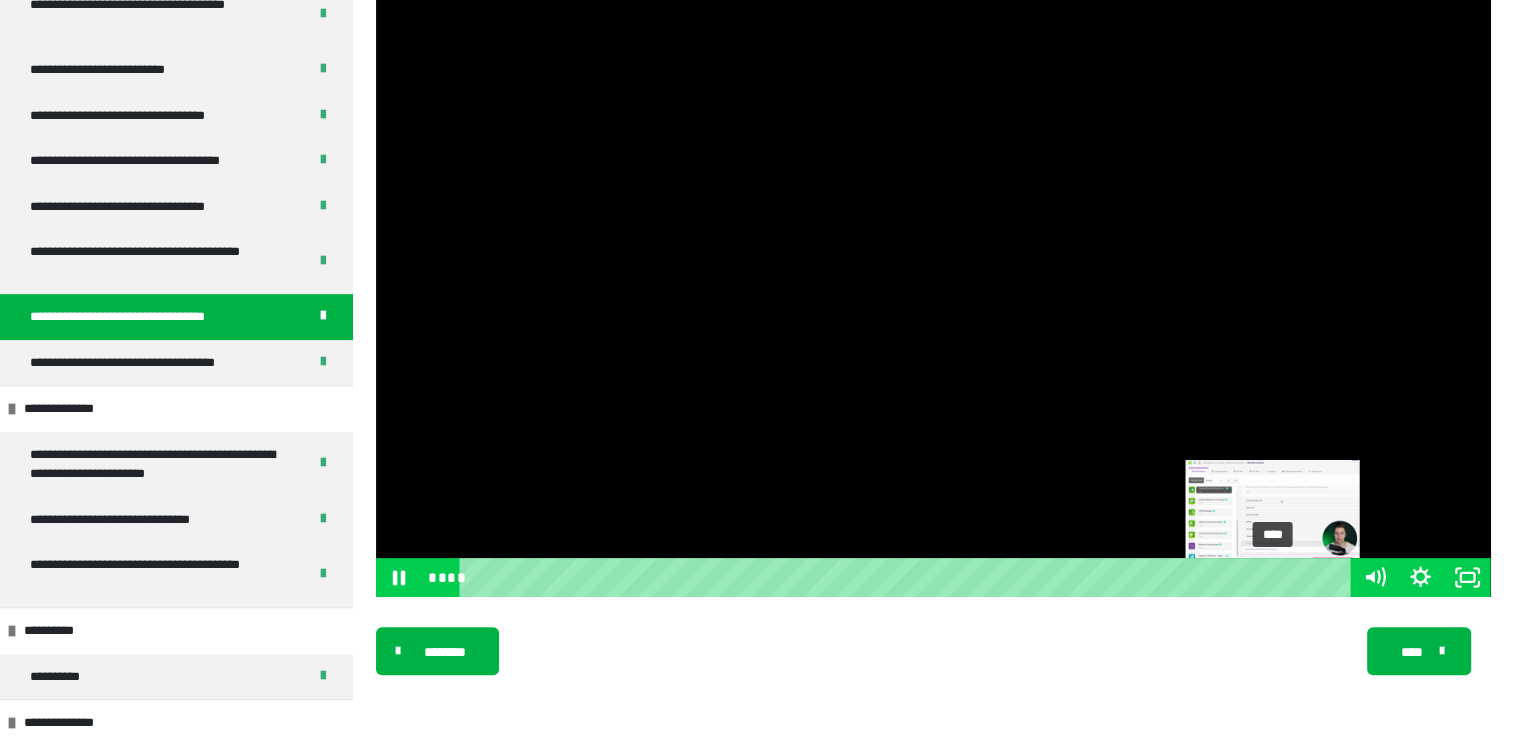 click on "****" at bounding box center (908, 577) 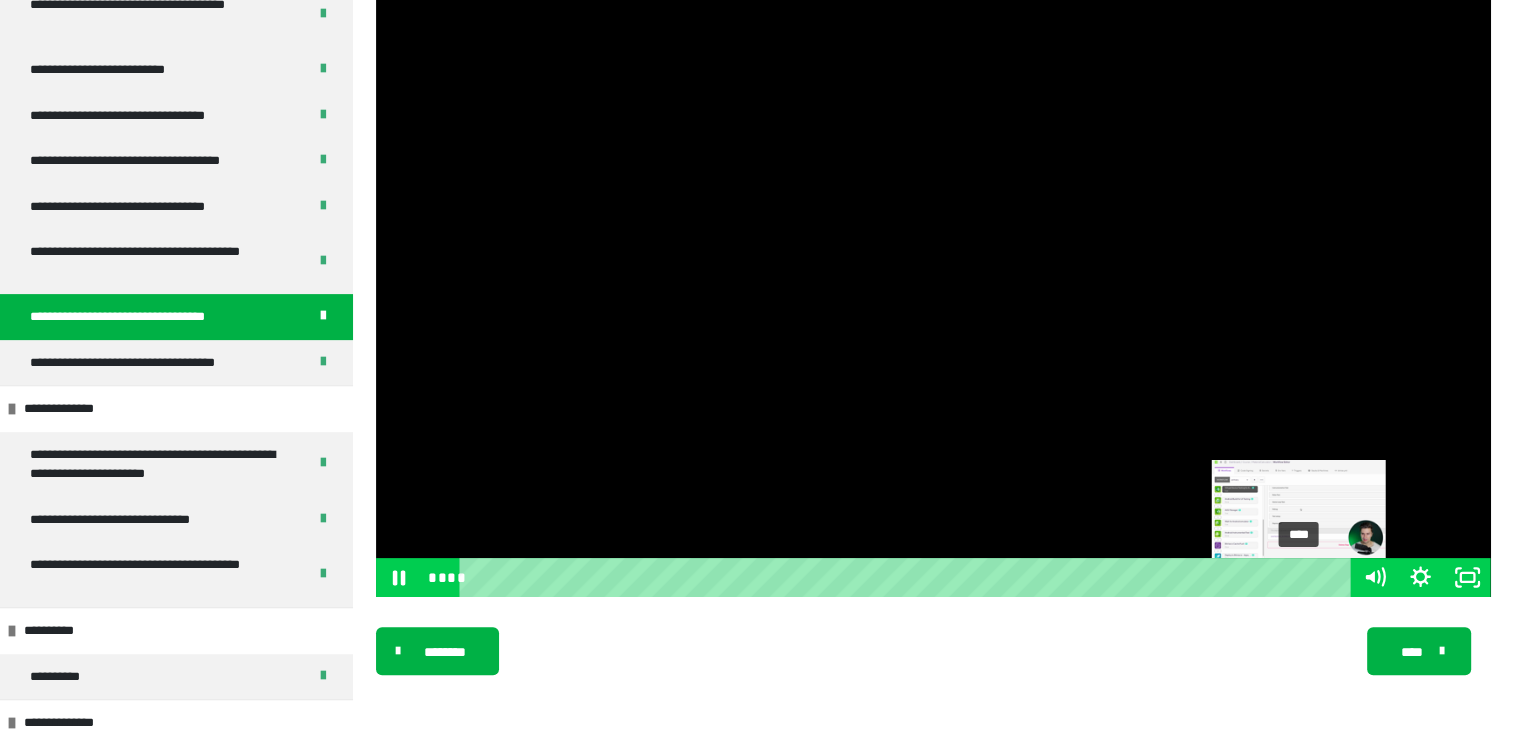 click on "****" at bounding box center (908, 577) 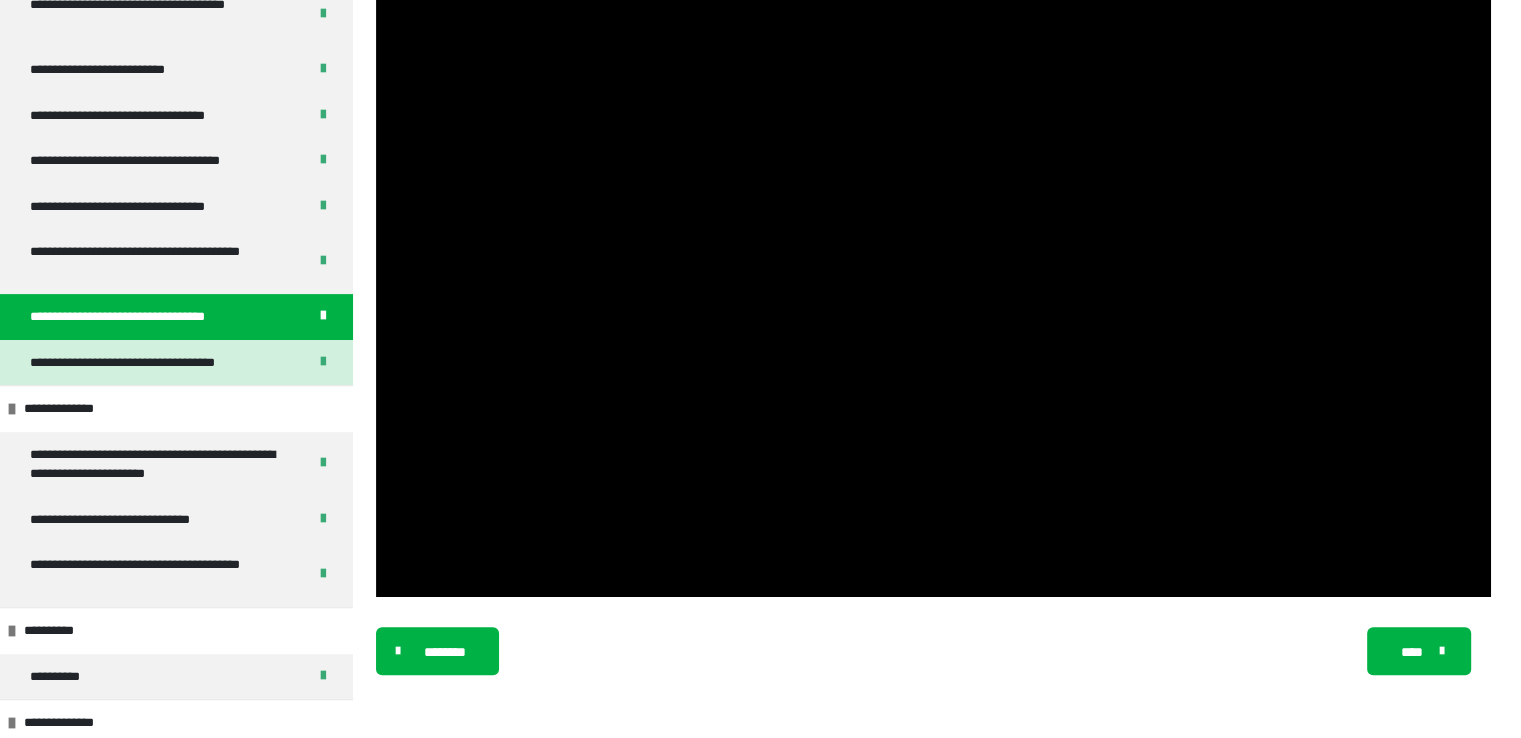 click on "**********" at bounding box center [141, 363] 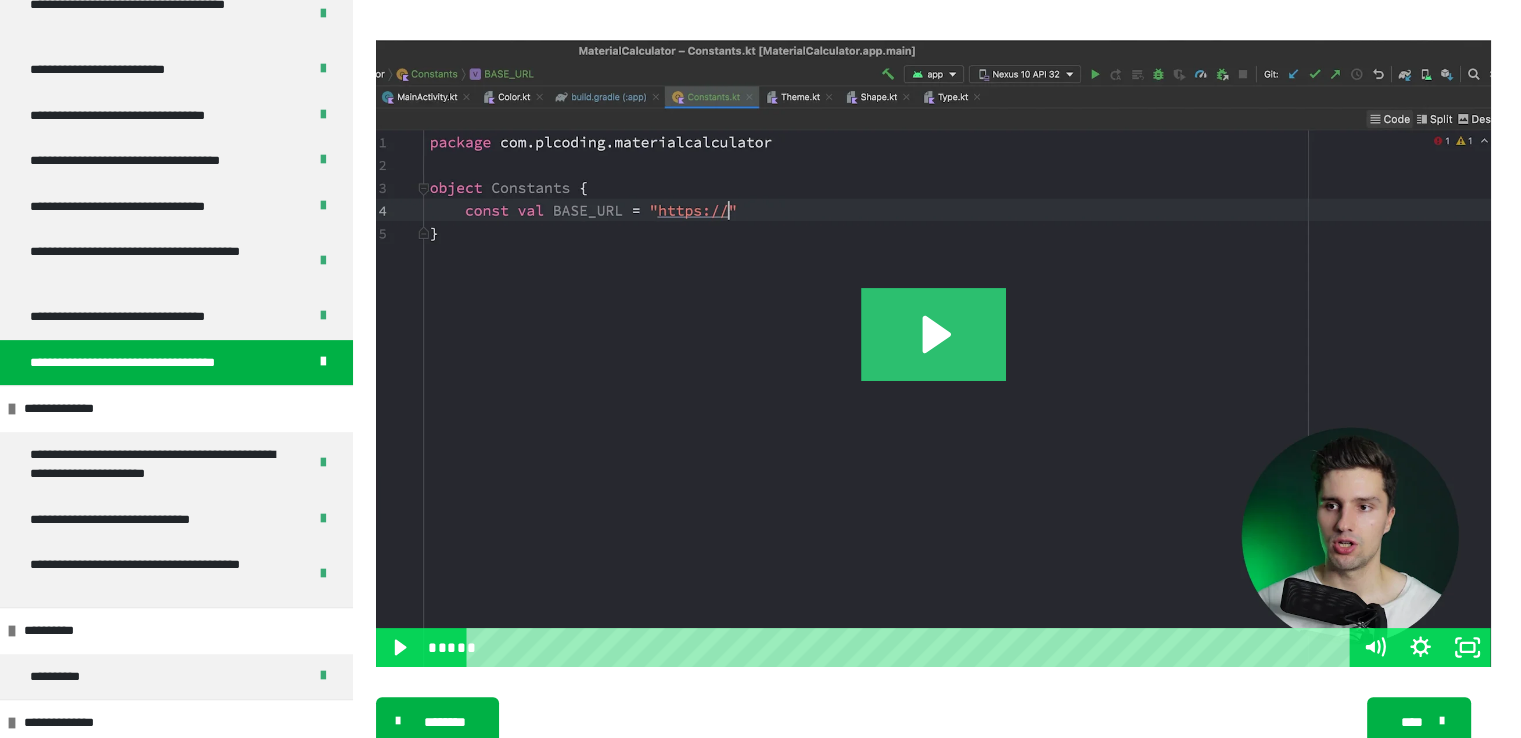 click 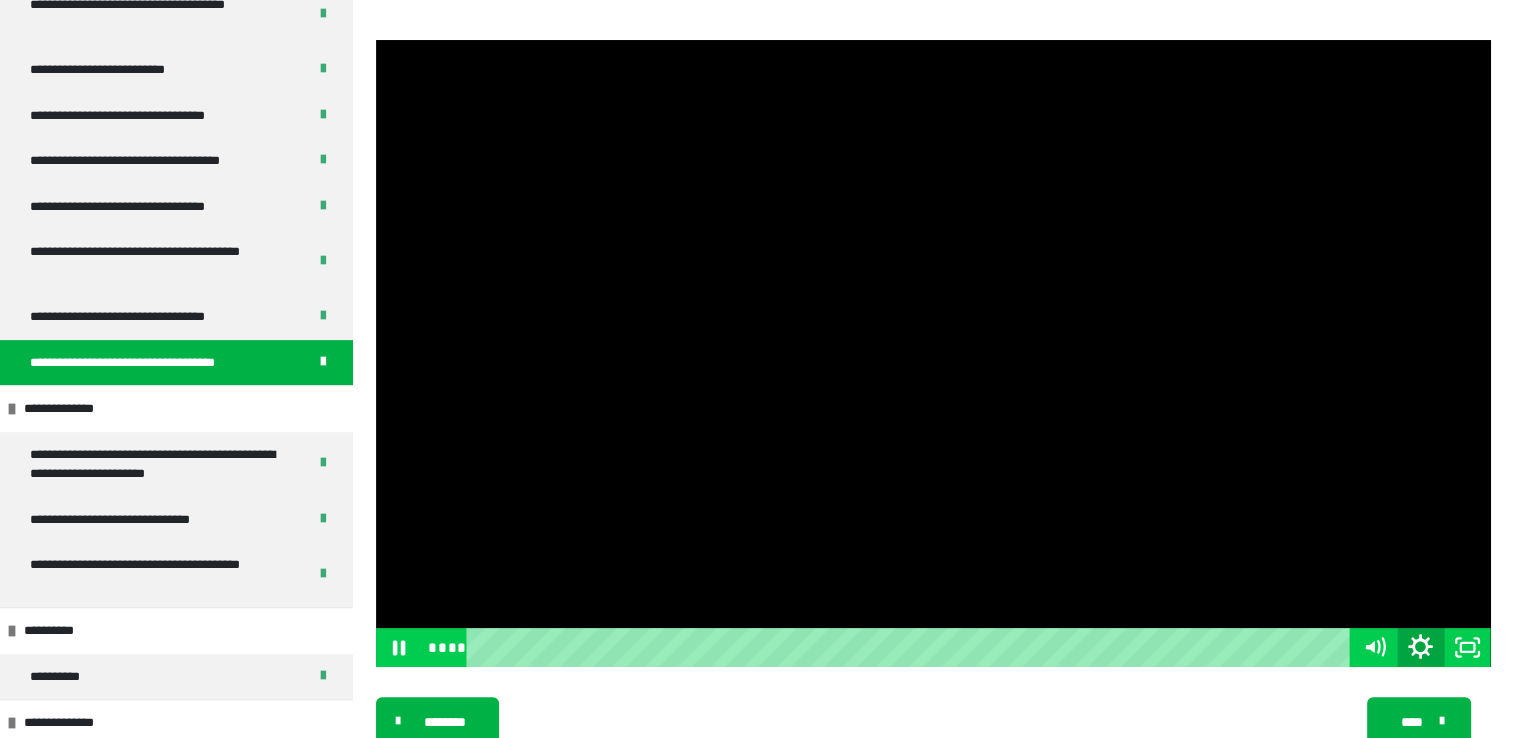 click 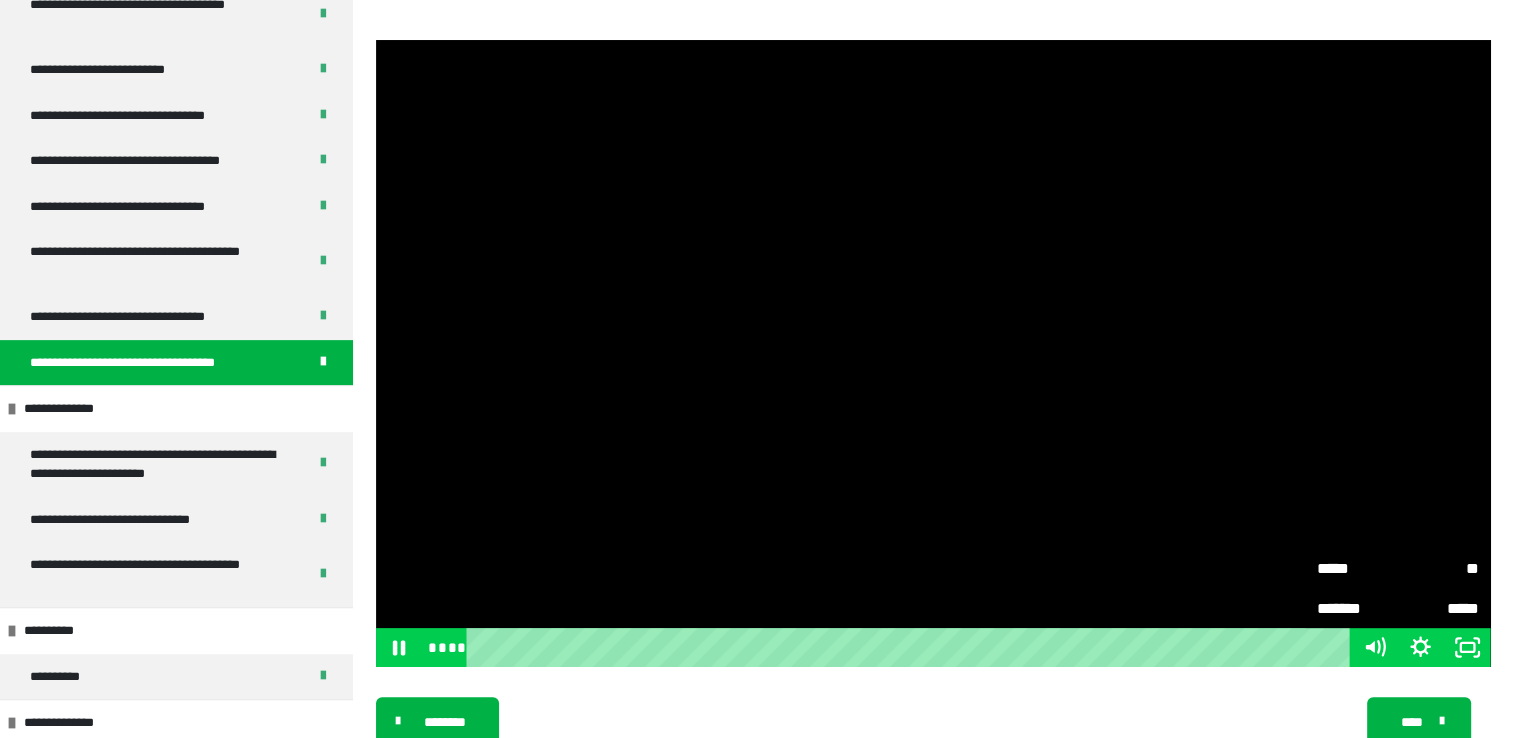 click on "**" at bounding box center [1438, 568] 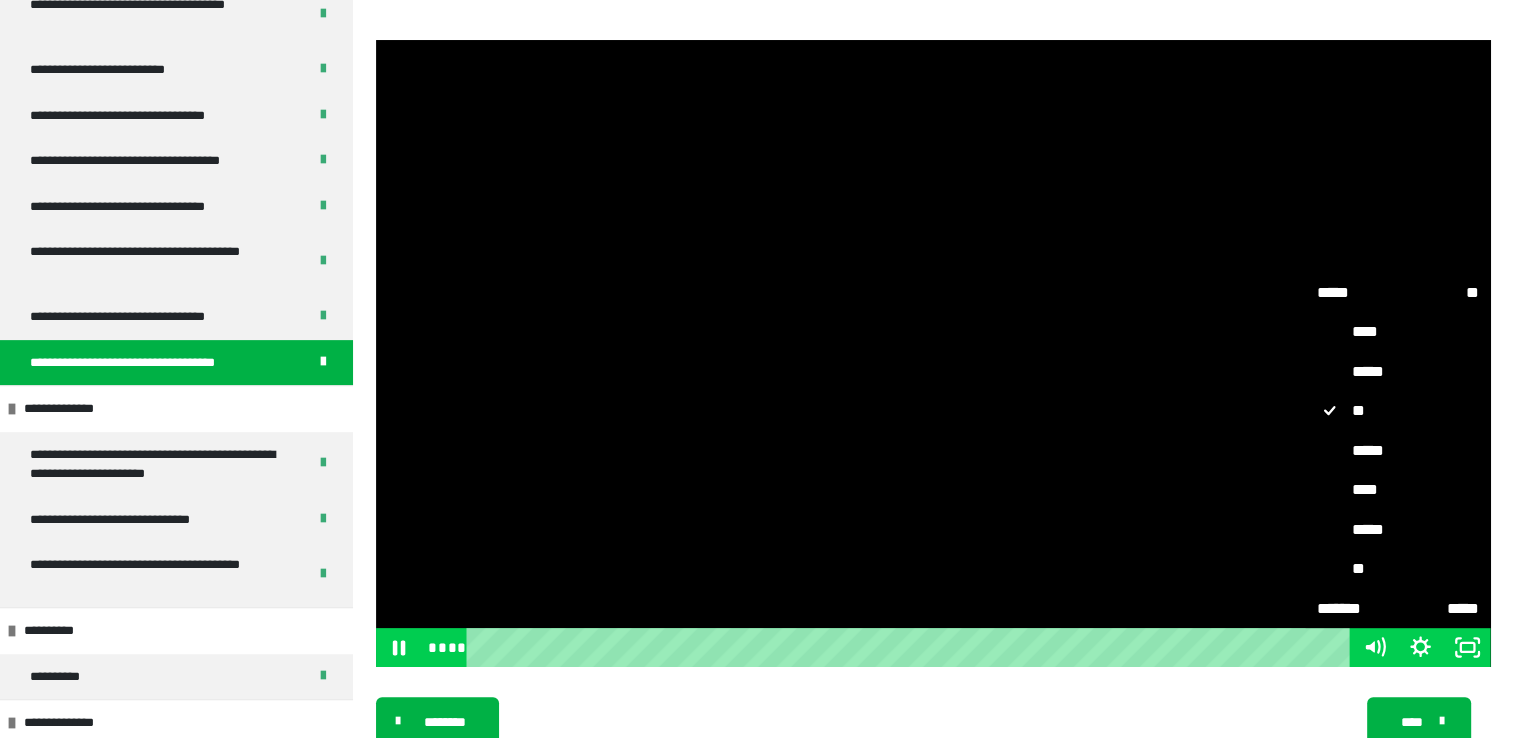 click on "****" at bounding box center (1398, 490) 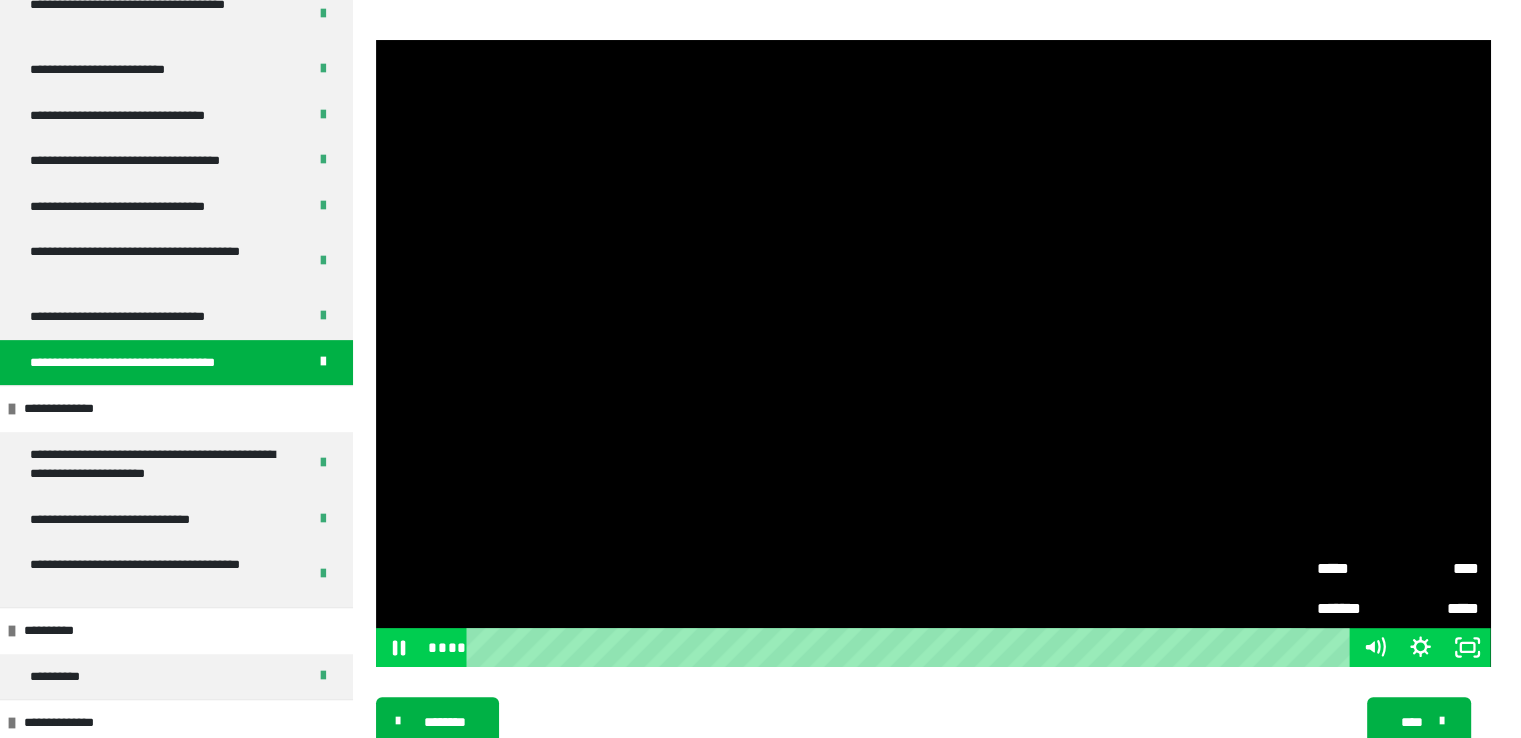 click on "**********" at bounding box center [933, 721] 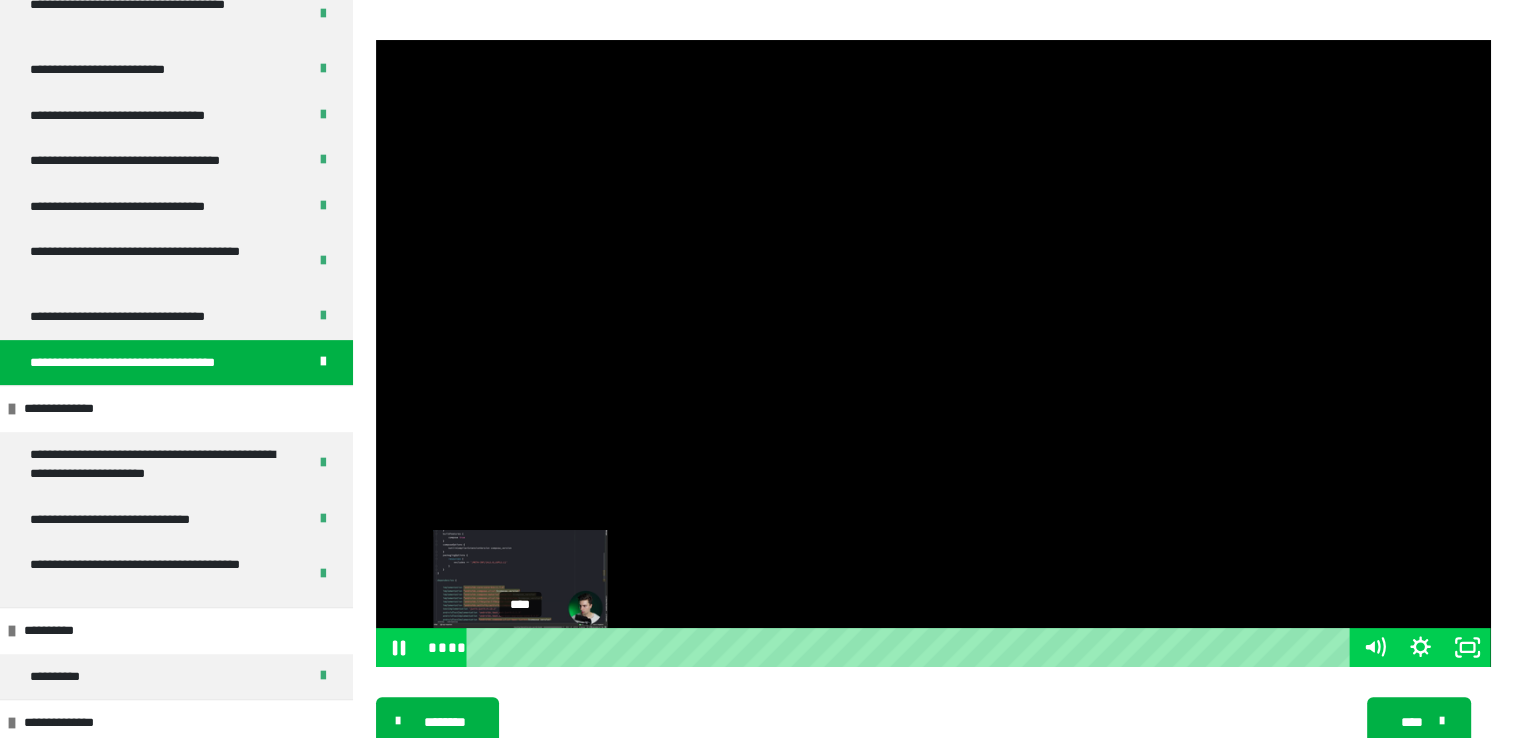click on "****" at bounding box center [912, 647] 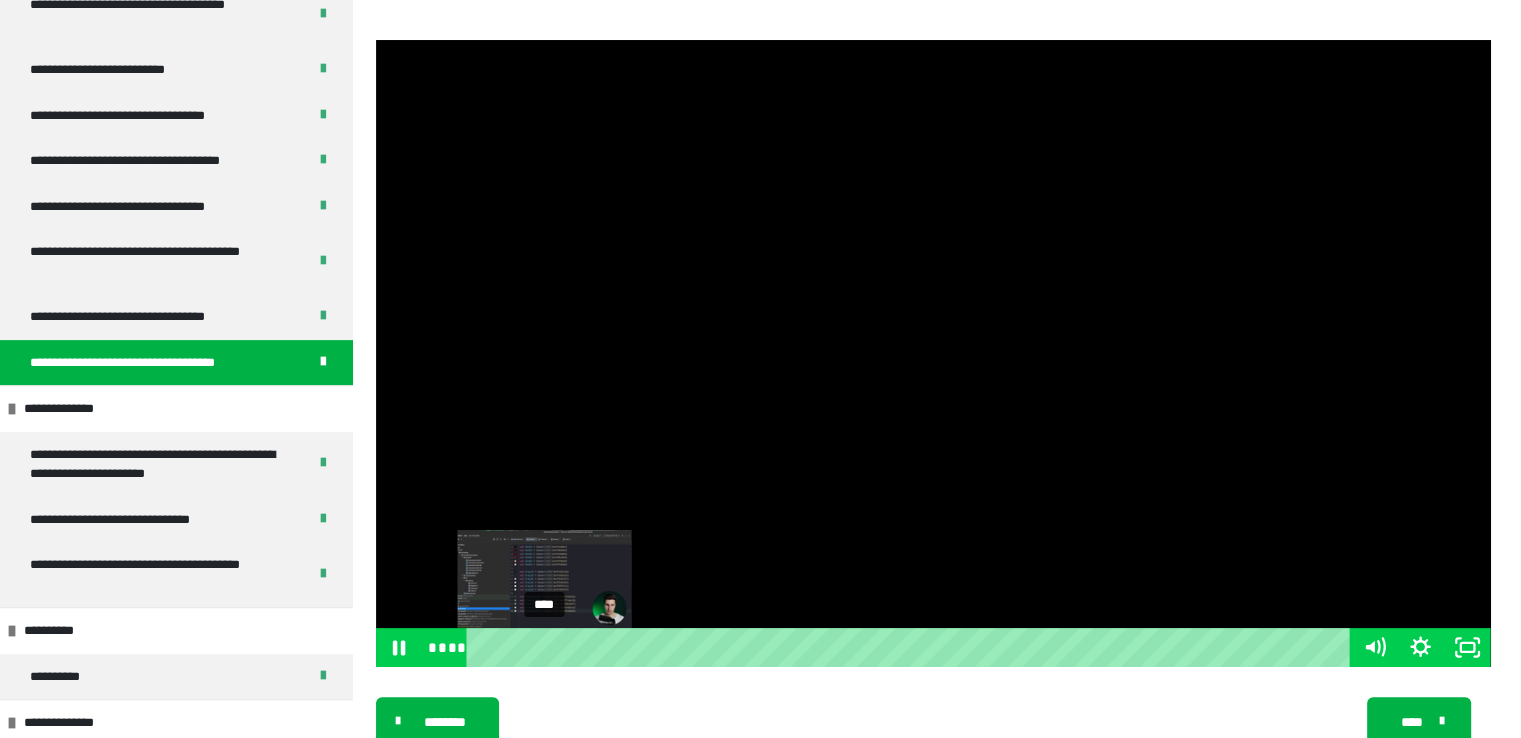 click on "****" at bounding box center [912, 647] 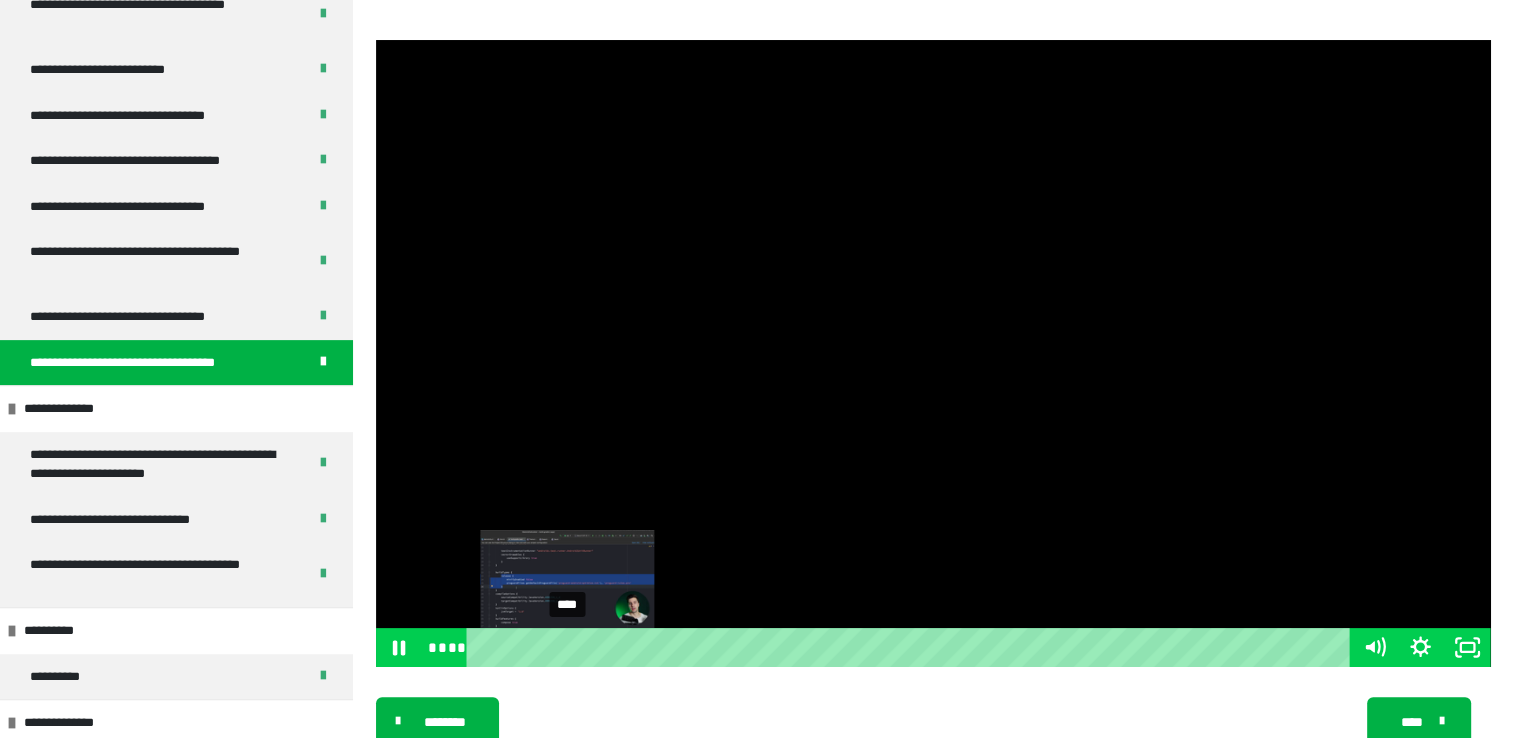 click on "****" at bounding box center [912, 647] 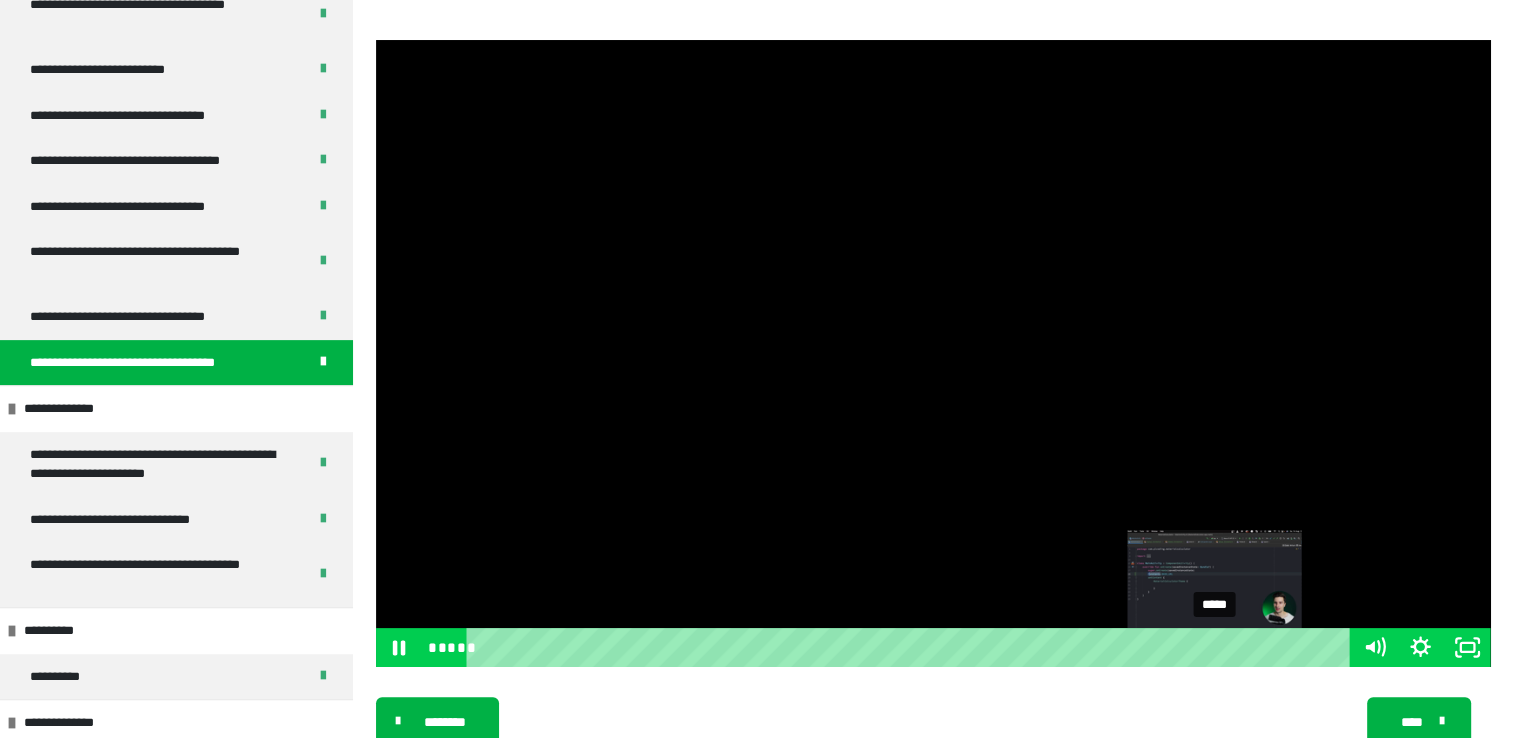 click on "*****" at bounding box center [912, 647] 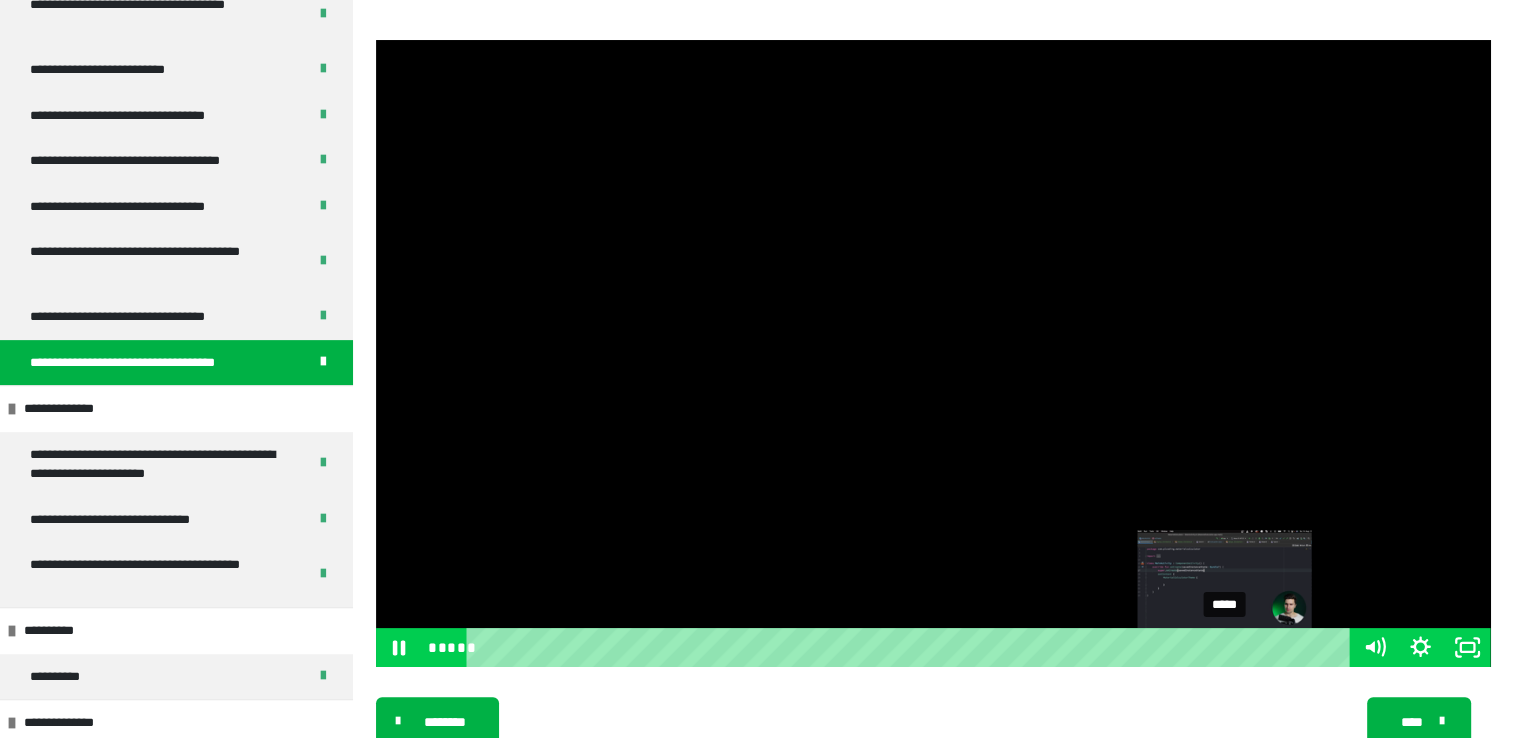 click on "*****" at bounding box center (912, 647) 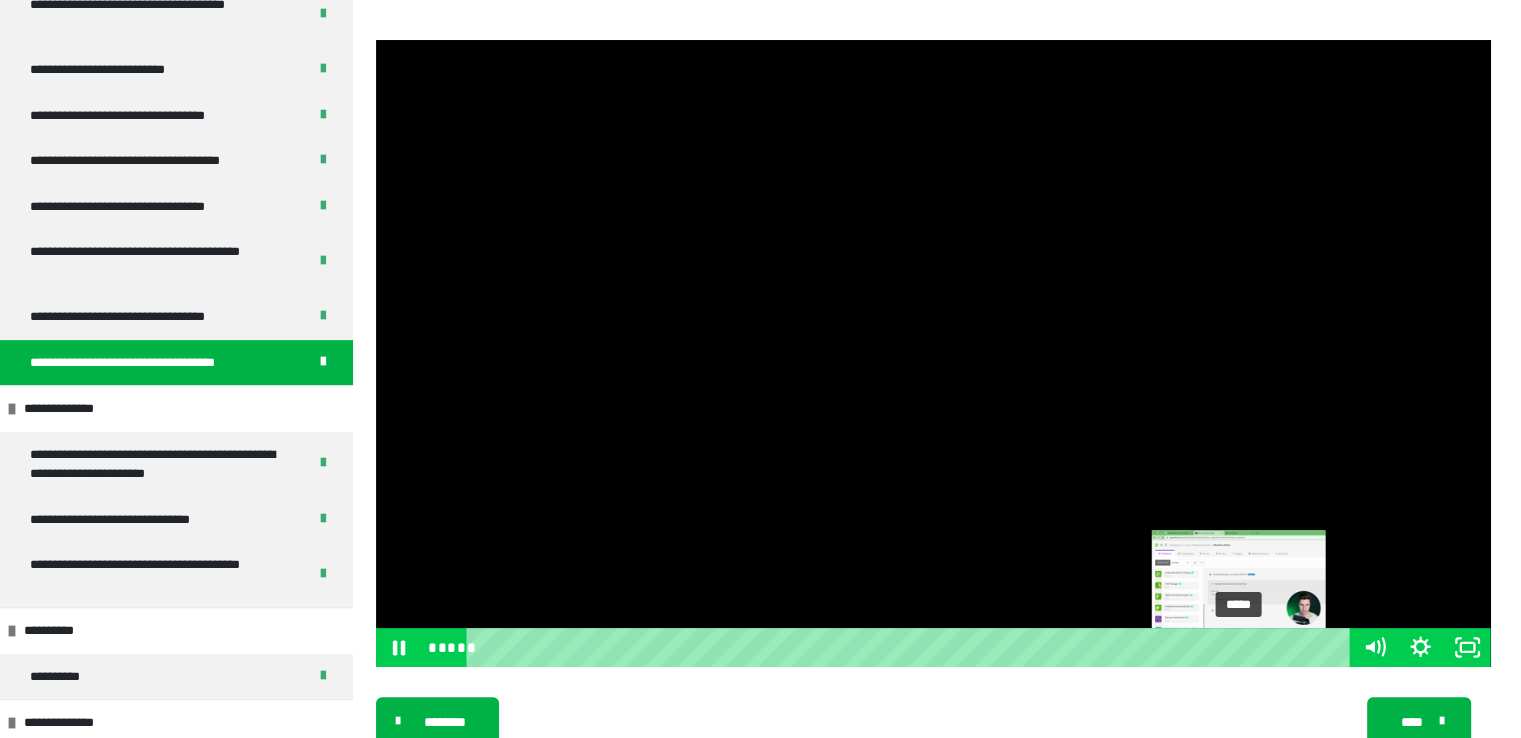 click on "*****" at bounding box center [912, 647] 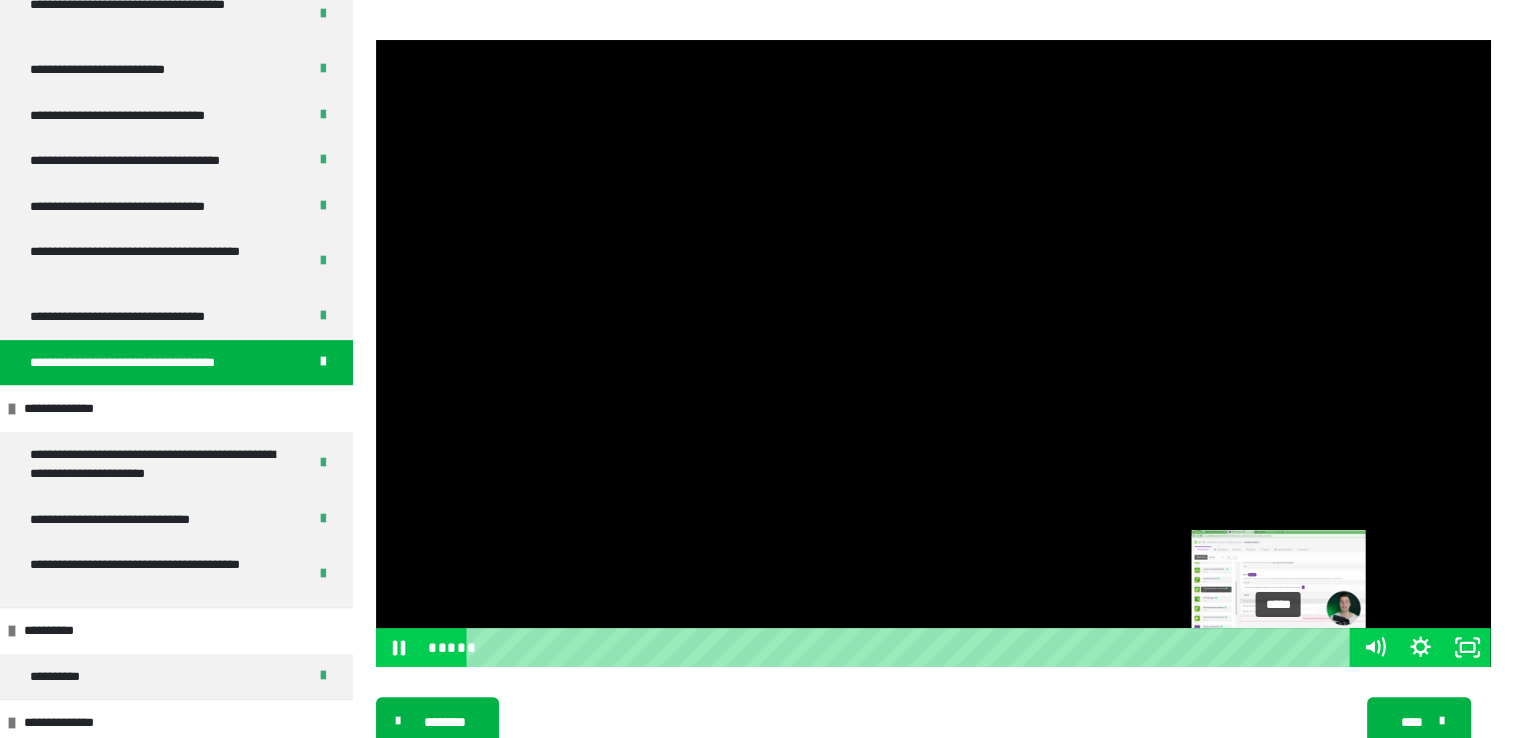 click on "*****" at bounding box center [912, 647] 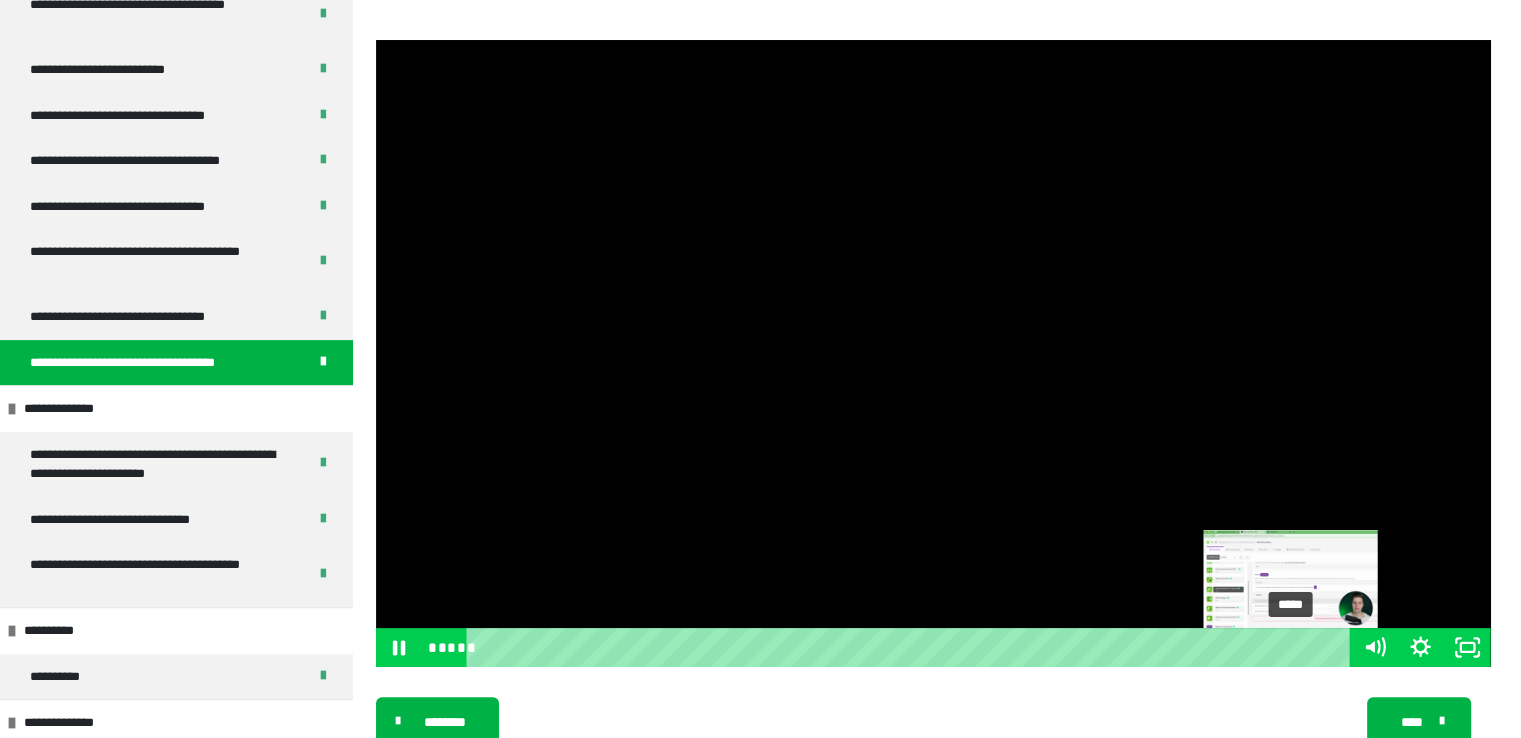 click on "*****" at bounding box center [912, 647] 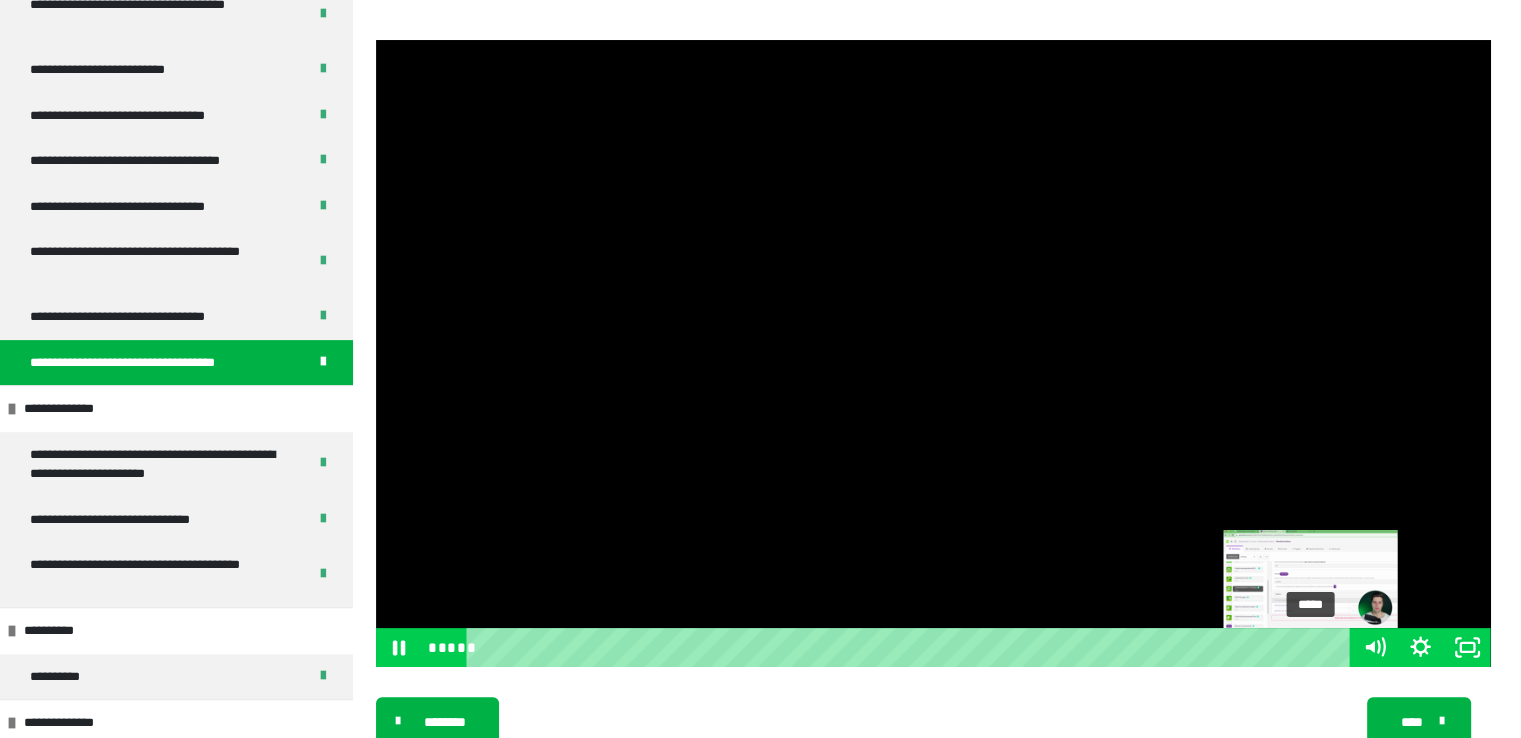 click on "*****" at bounding box center [912, 647] 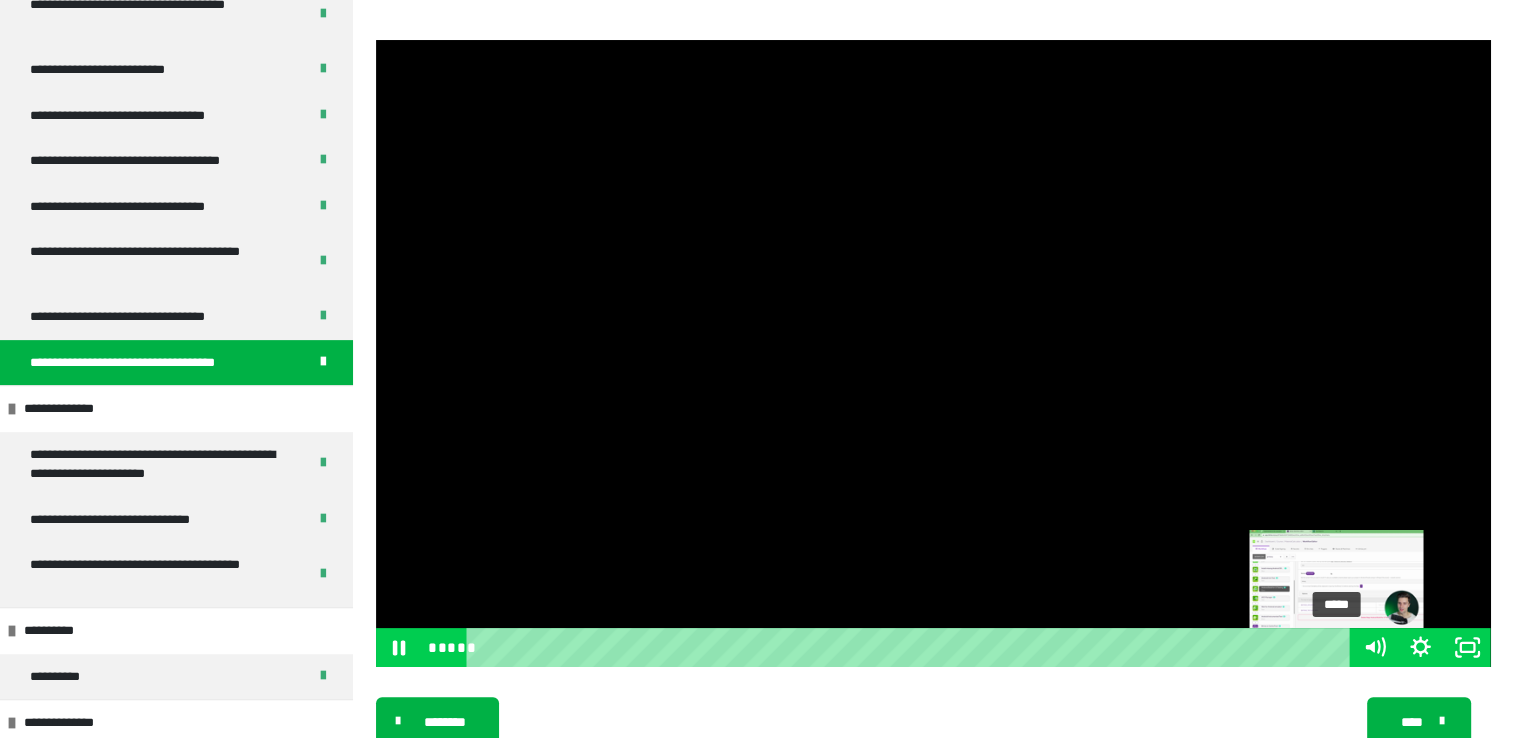 click on "*****" at bounding box center (912, 647) 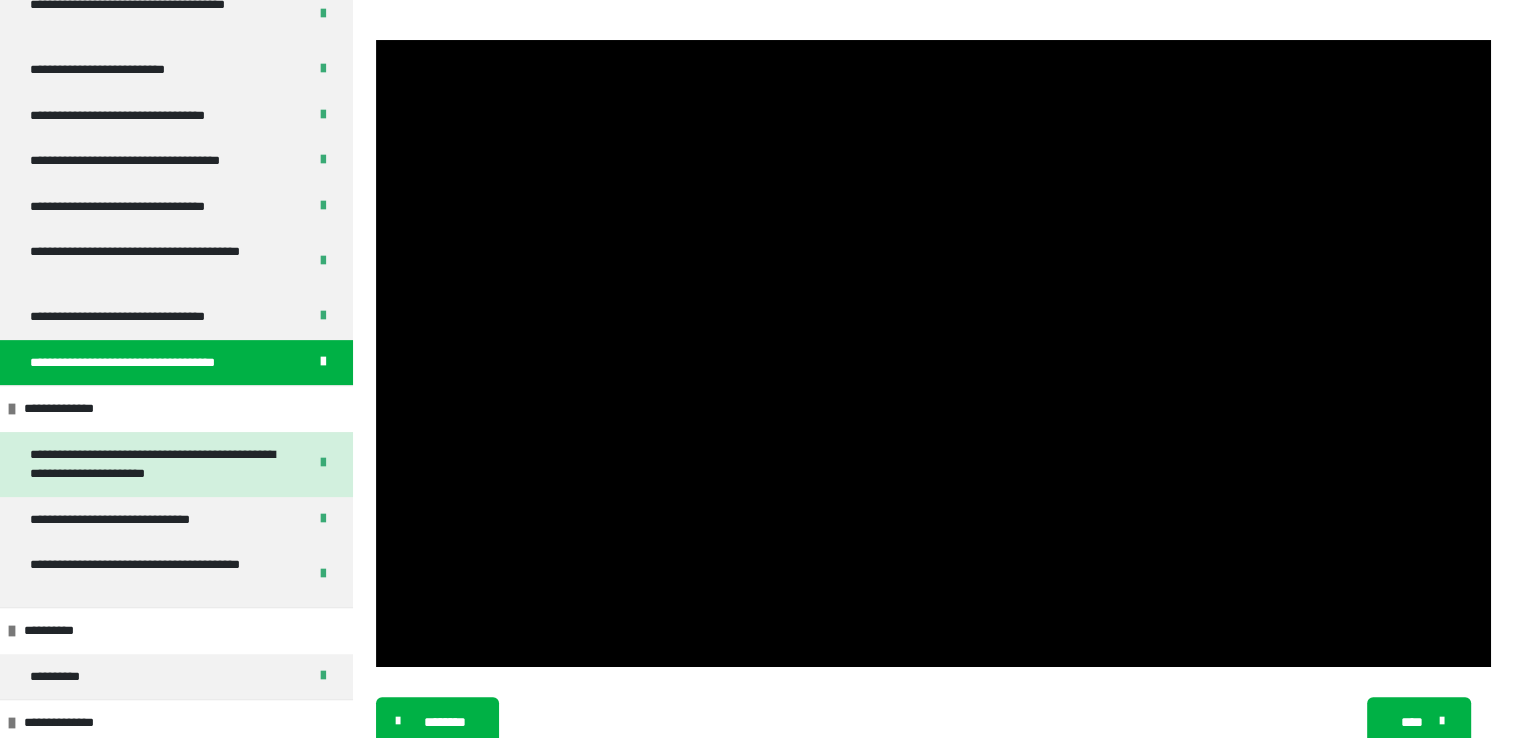 click on "**********" at bounding box center [153, 464] 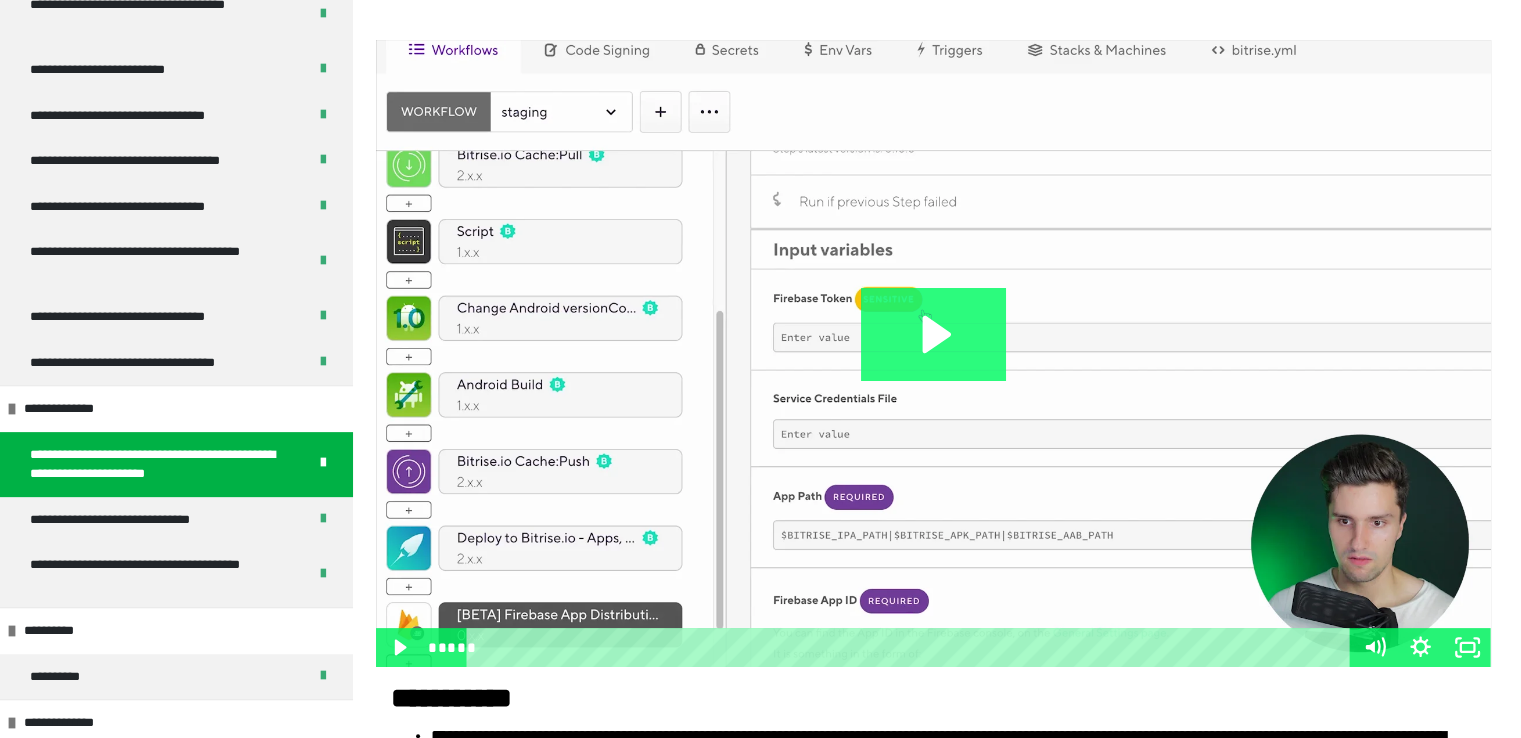 click 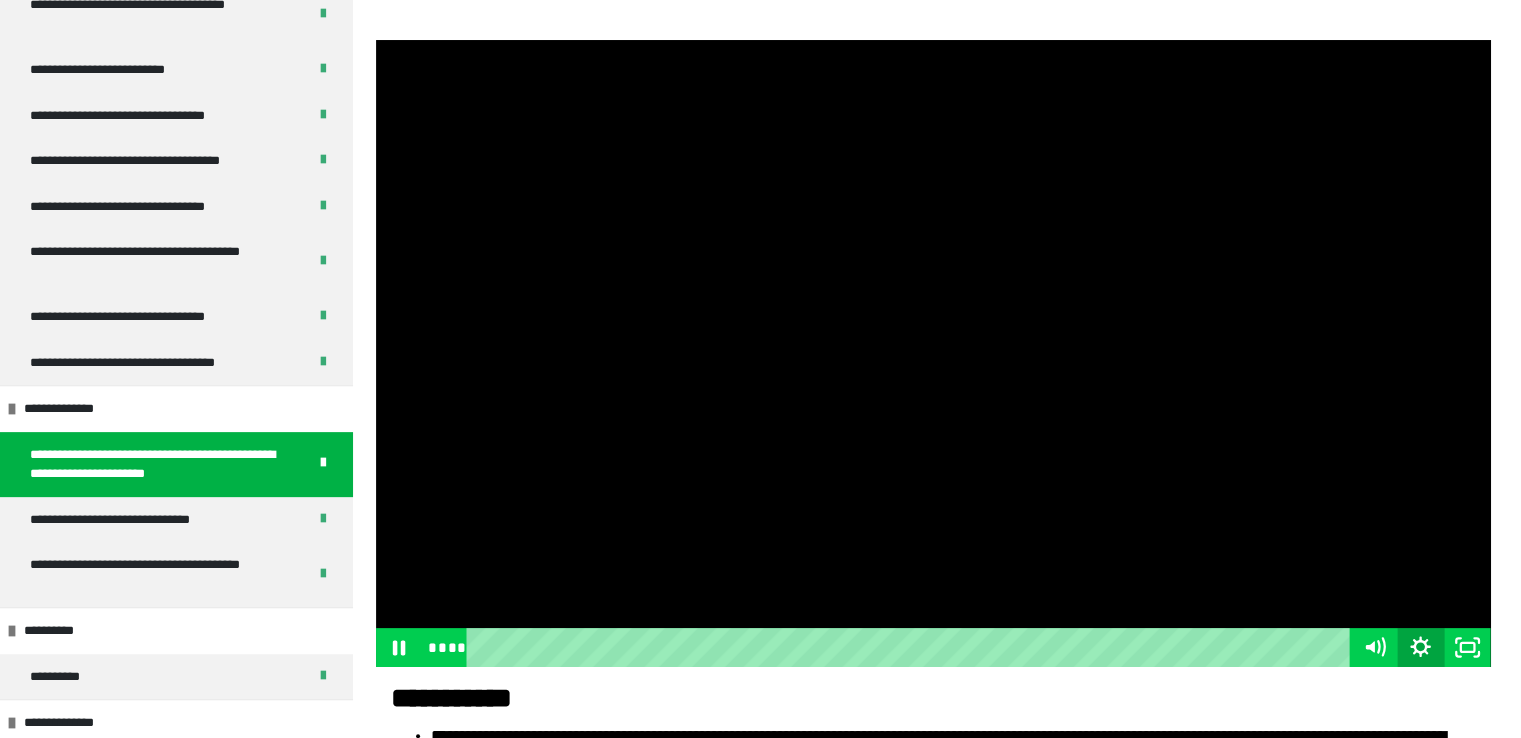 click 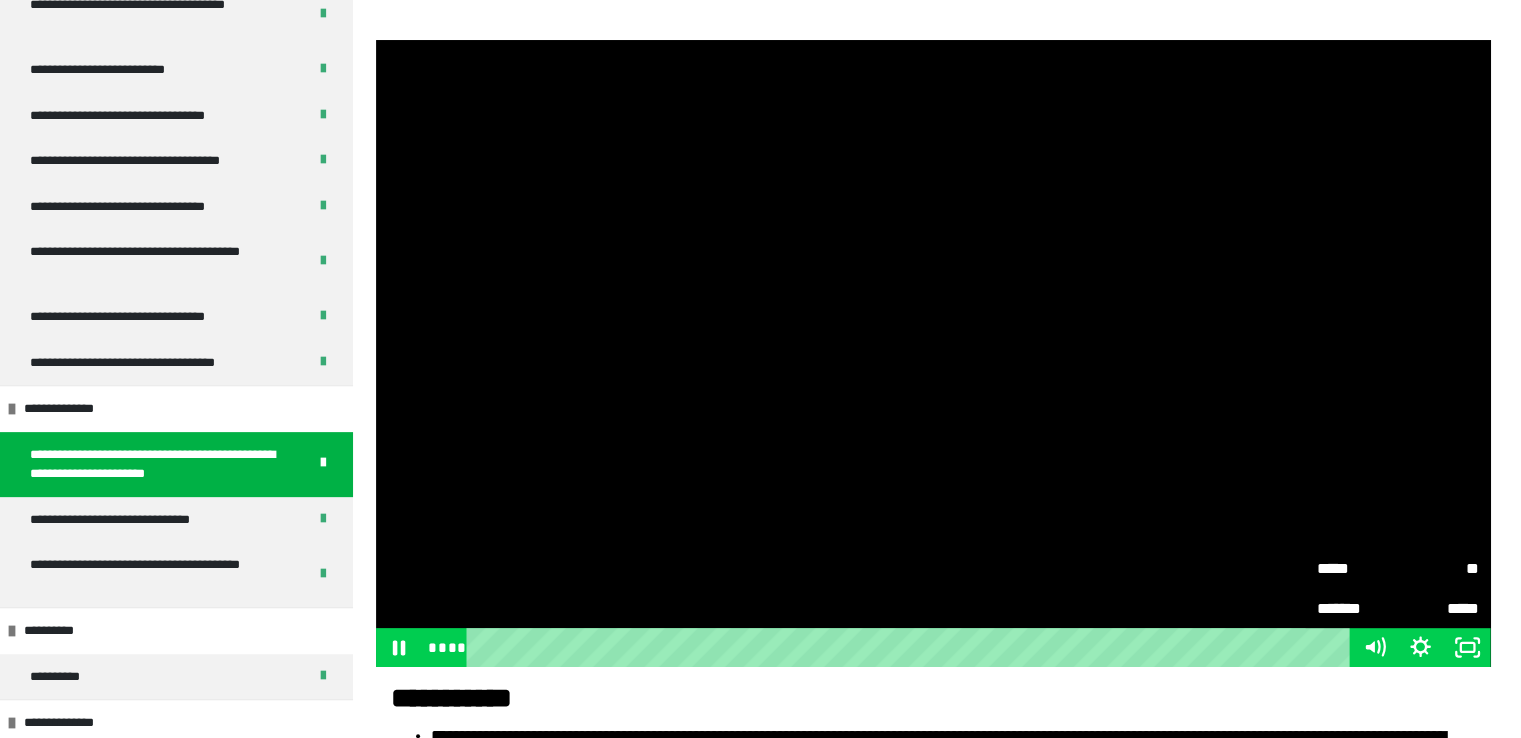 click on "**" at bounding box center [1438, 566] 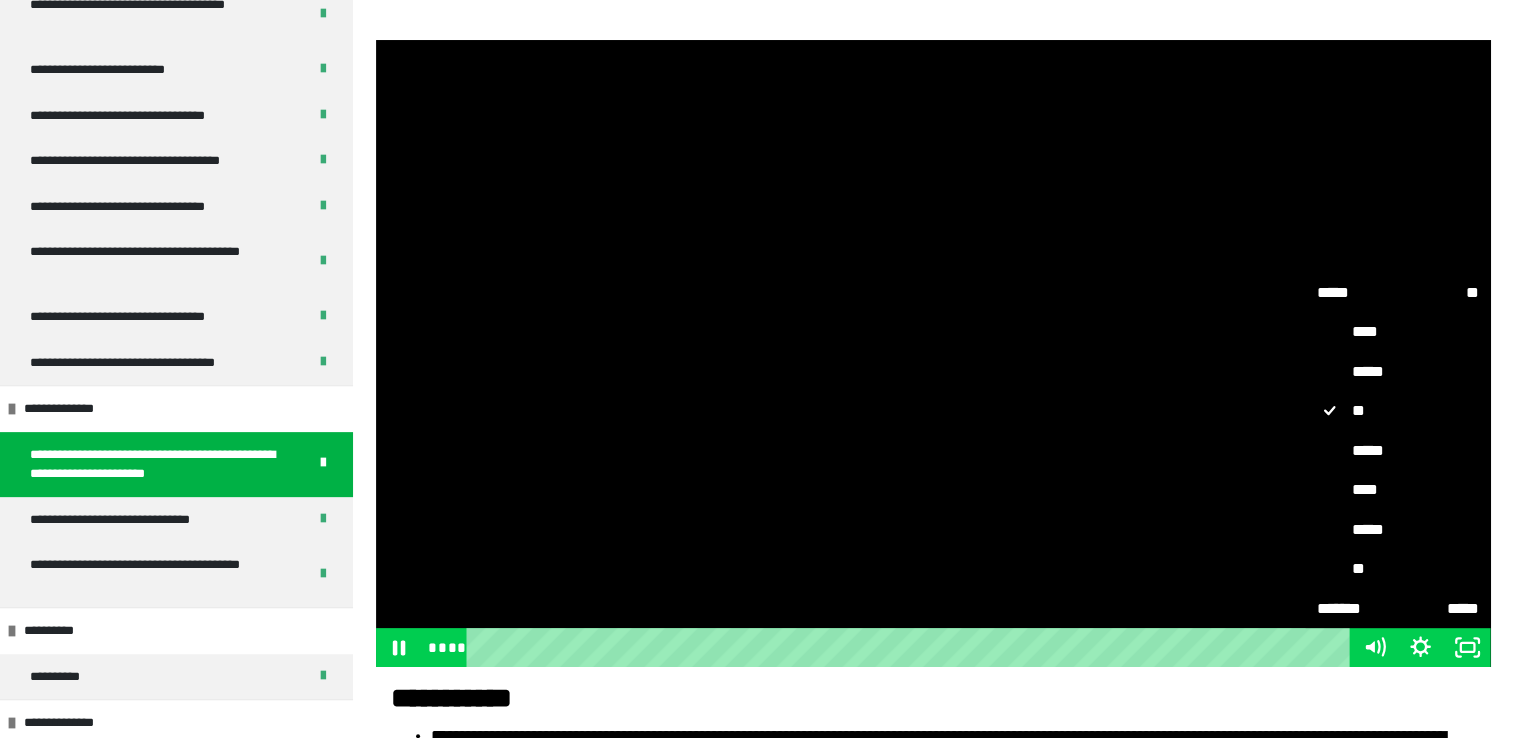 click on "**" at bounding box center [1398, 569] 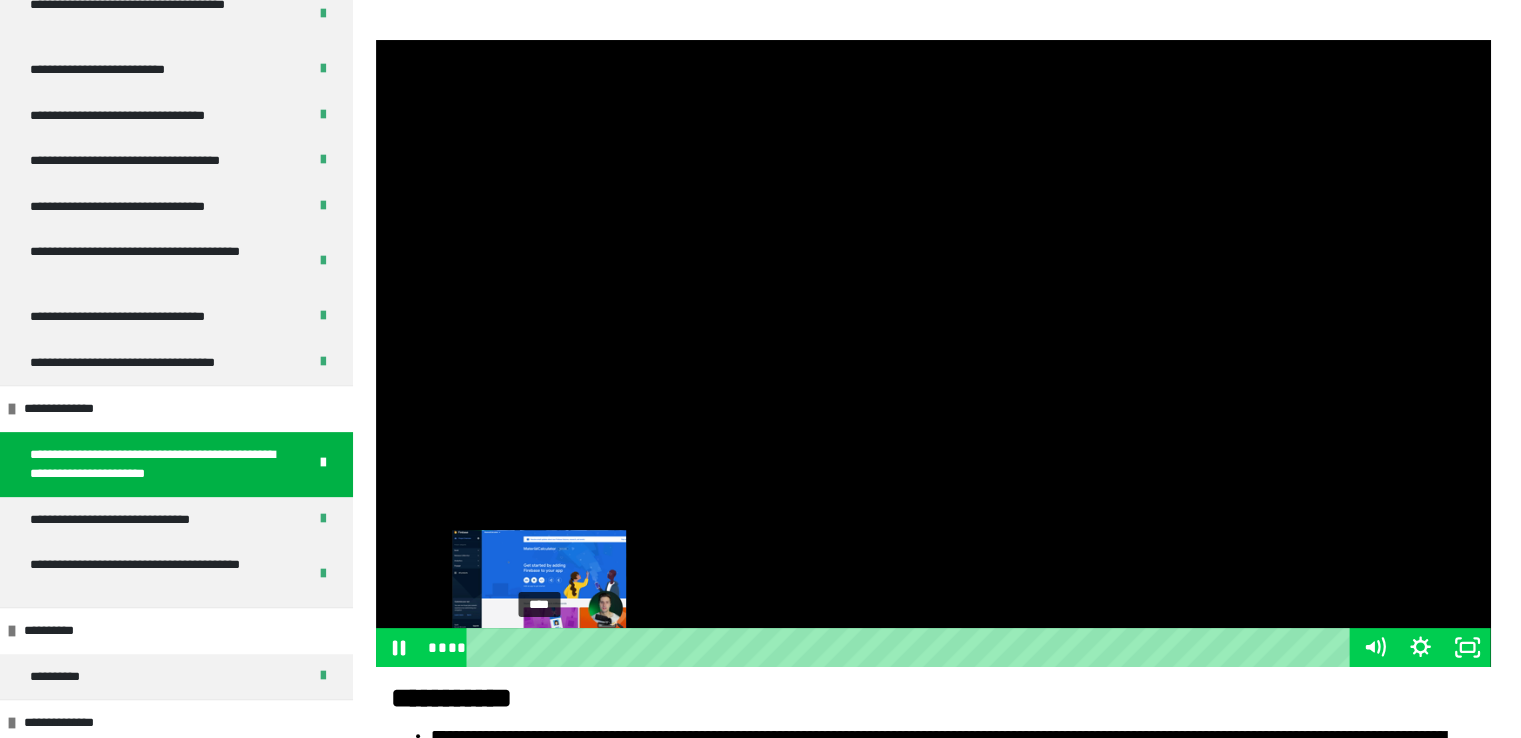 click on "****" at bounding box center [912, 647] 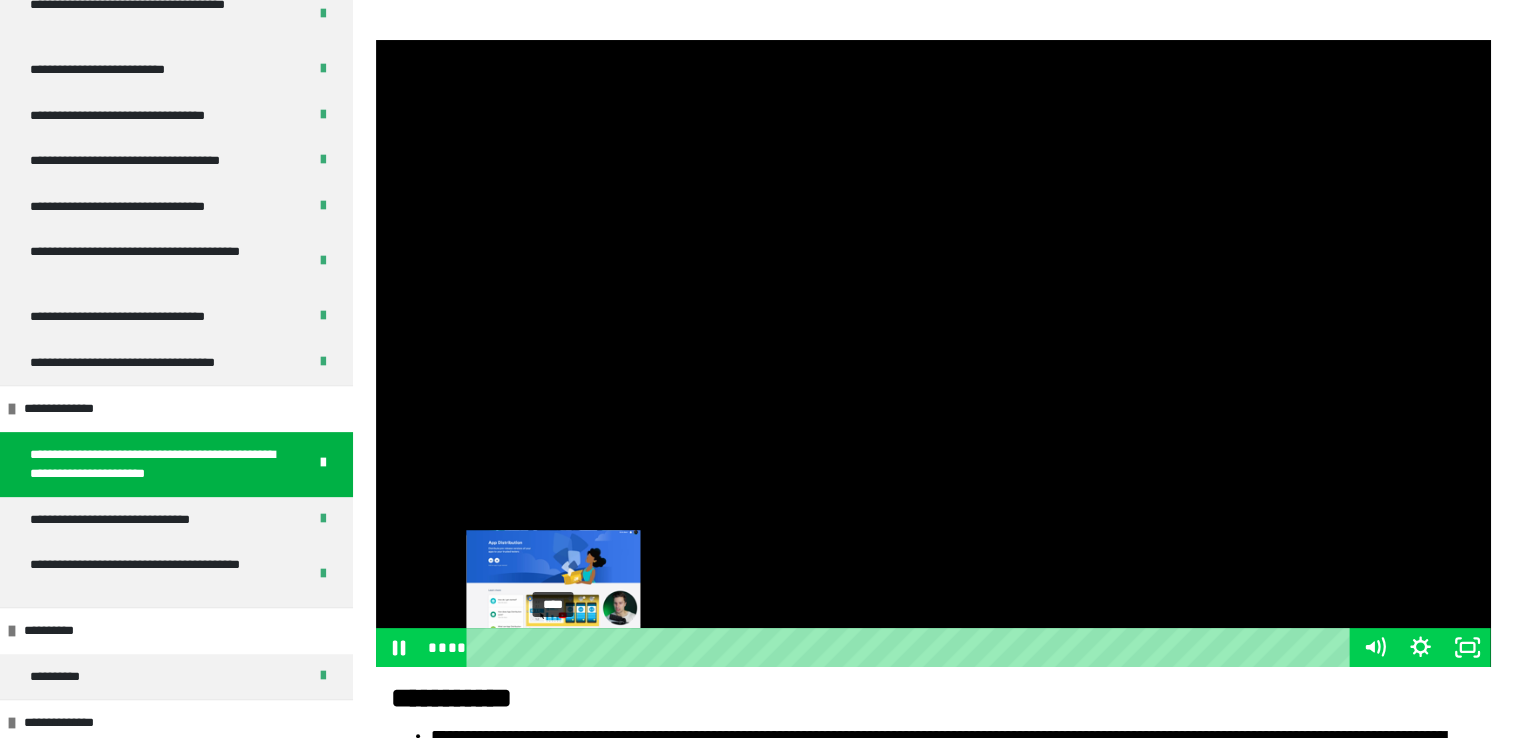 click on "****" at bounding box center (912, 647) 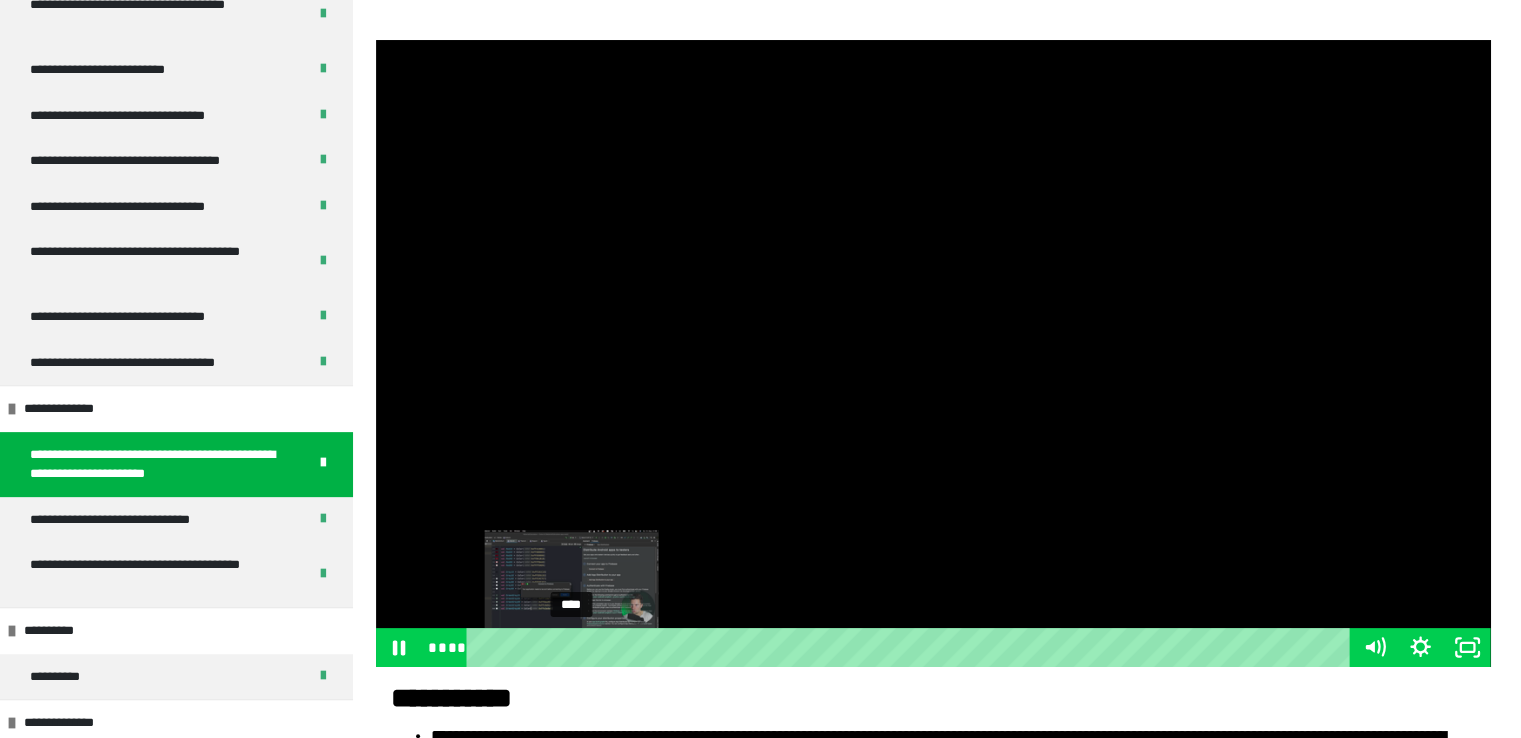click on "****" at bounding box center (912, 647) 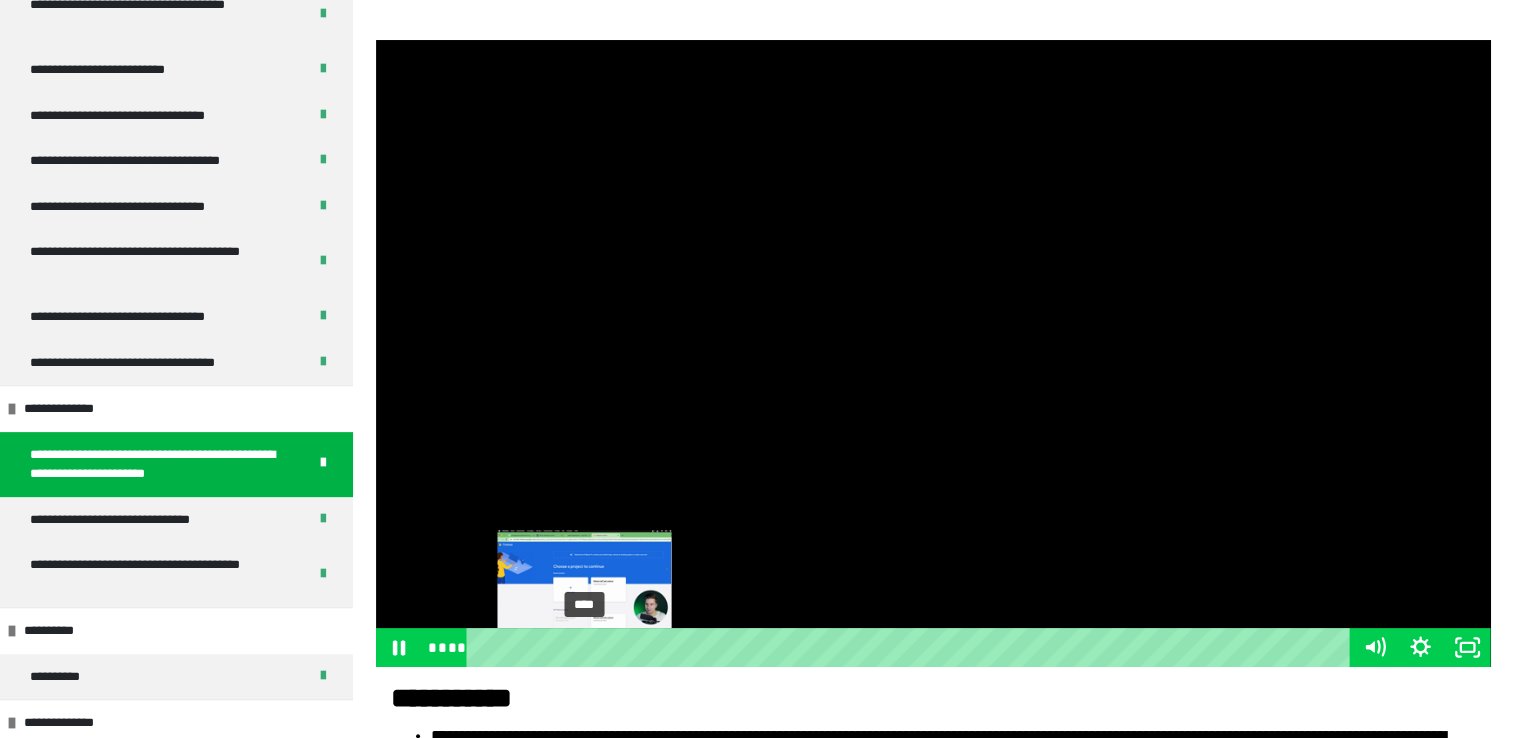 click on "****" at bounding box center [912, 647] 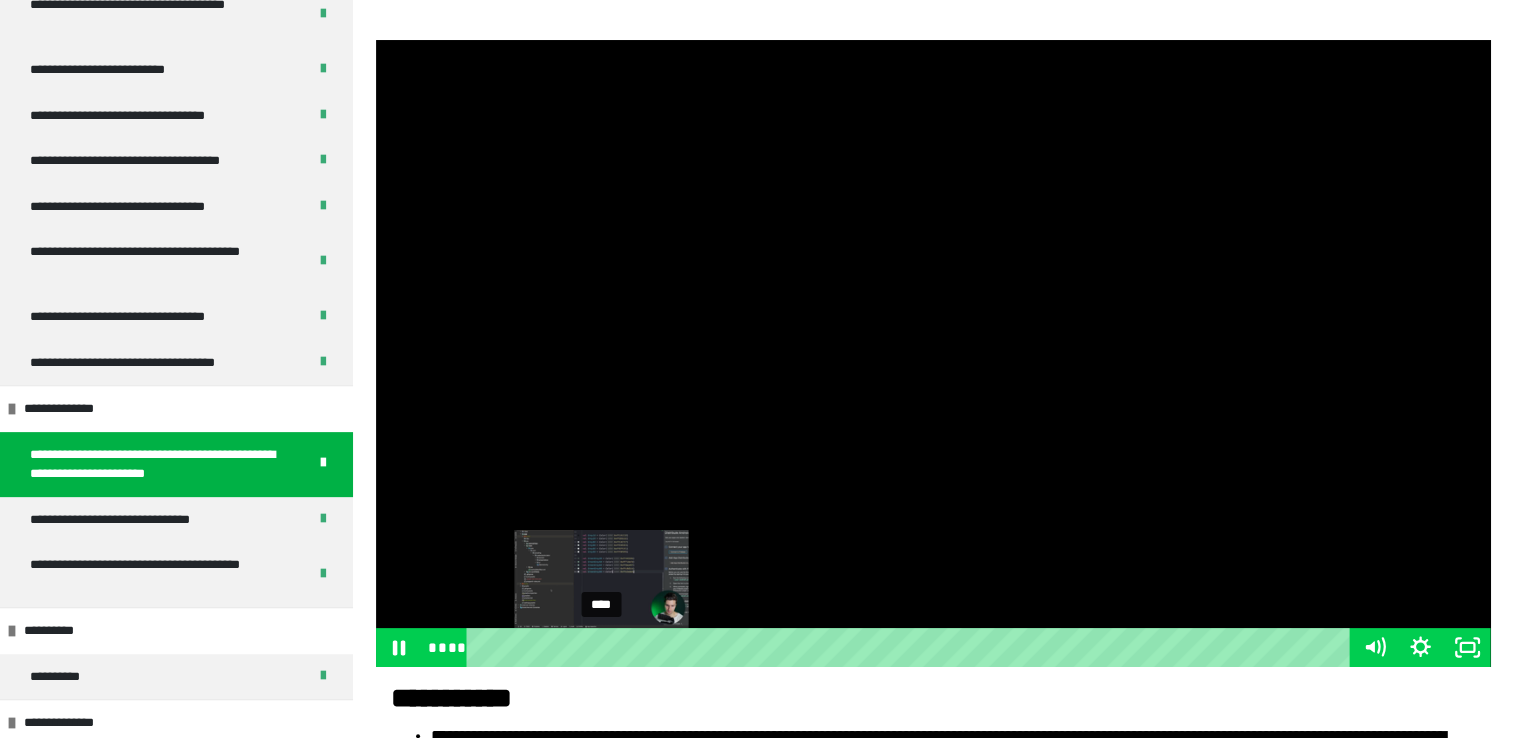 click on "****" at bounding box center (912, 647) 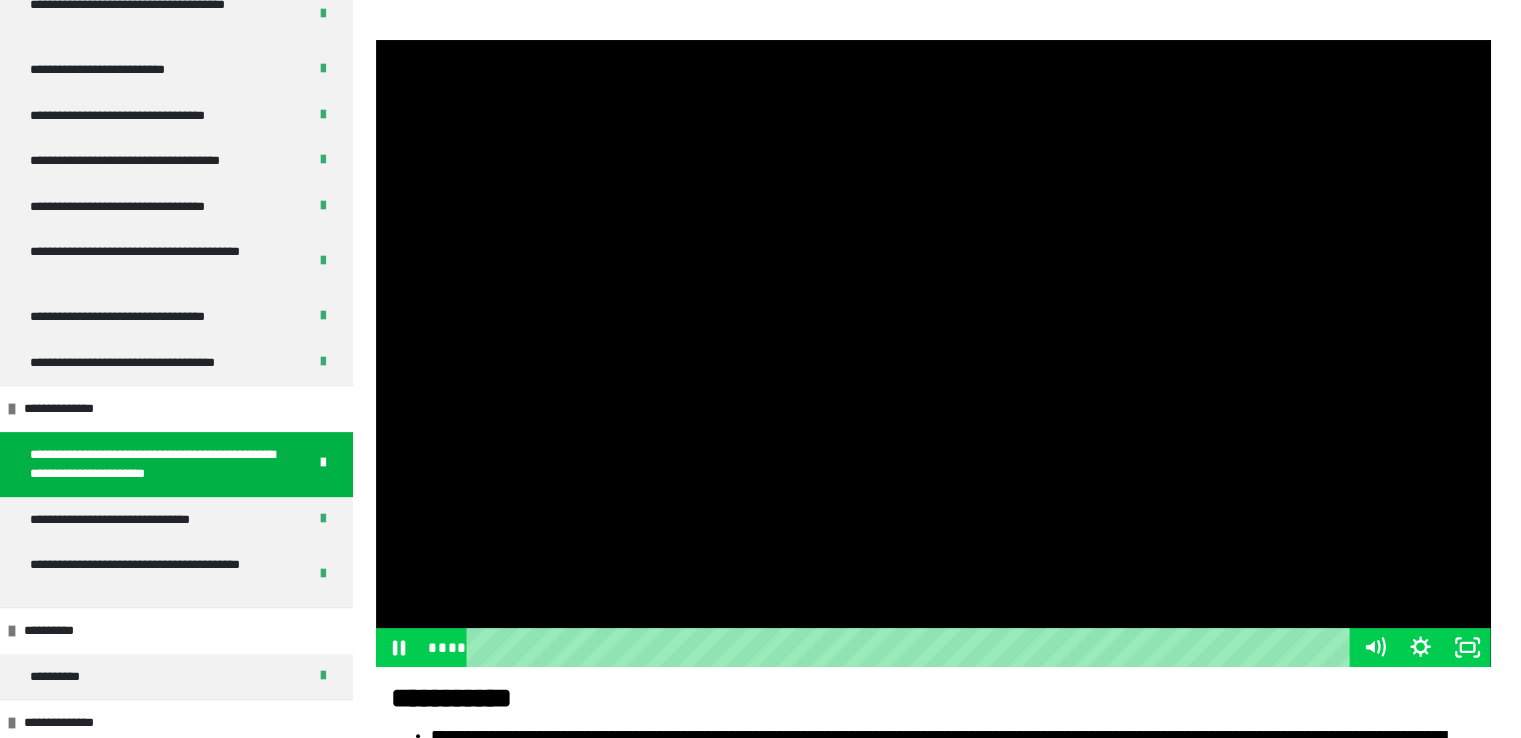 scroll, scrollTop: 170, scrollLeft: 0, axis: vertical 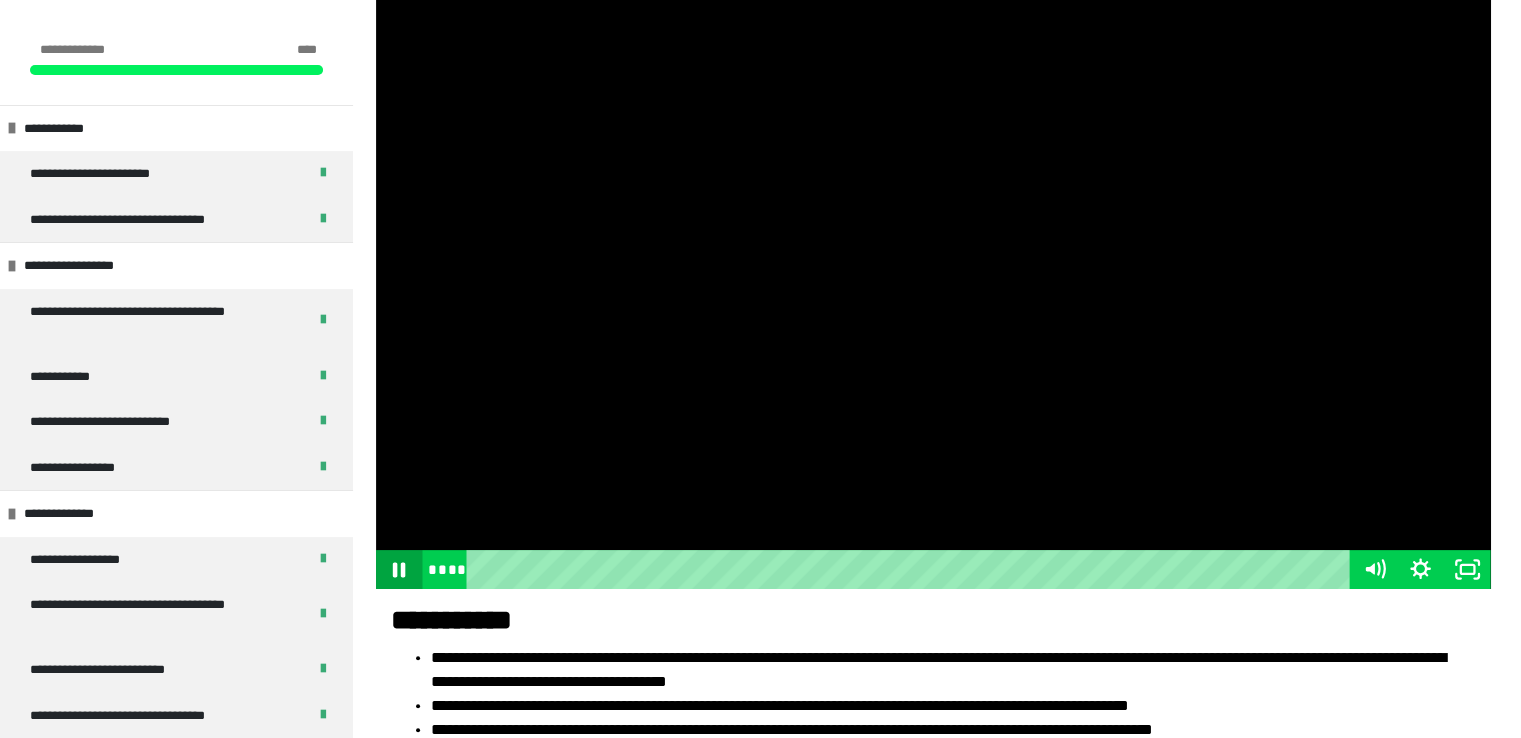 click 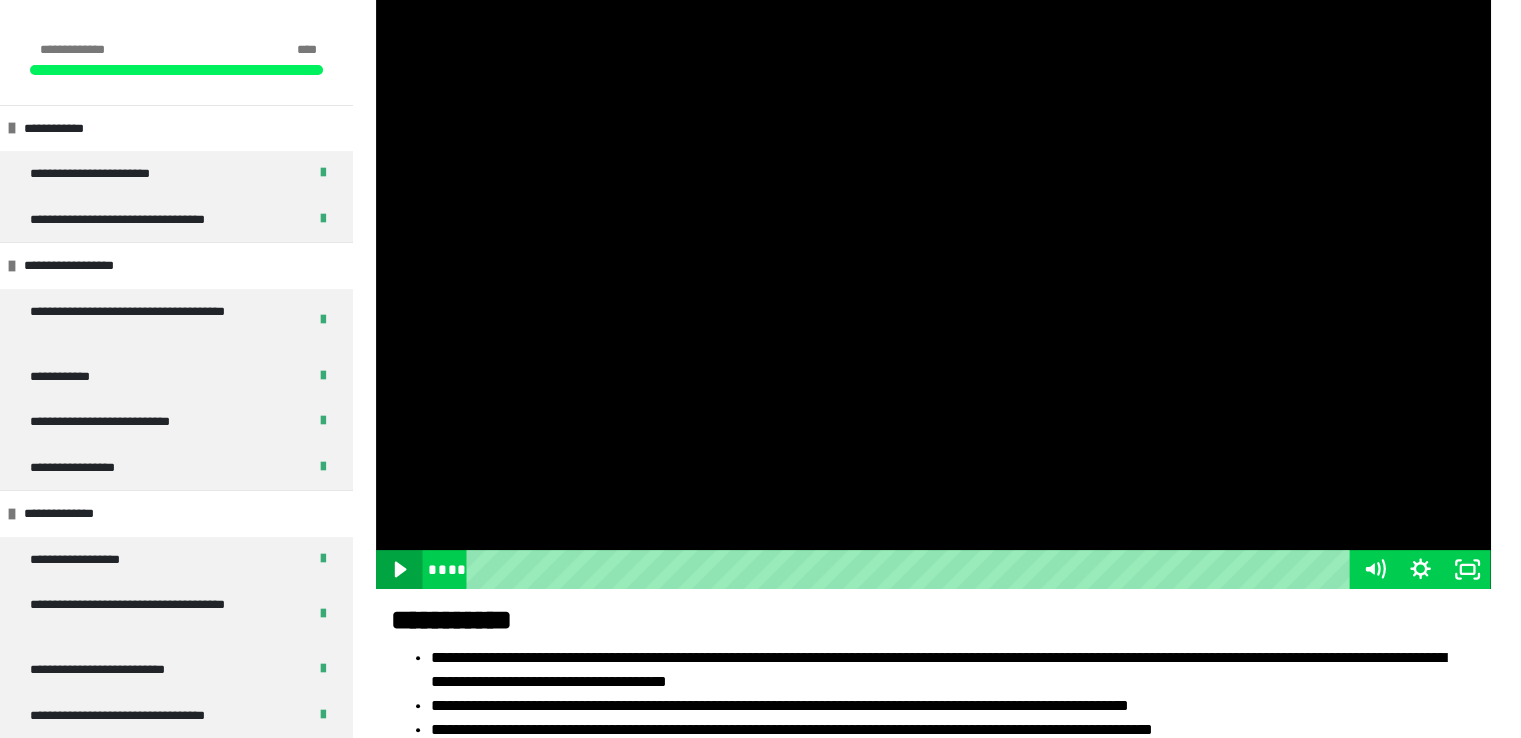click 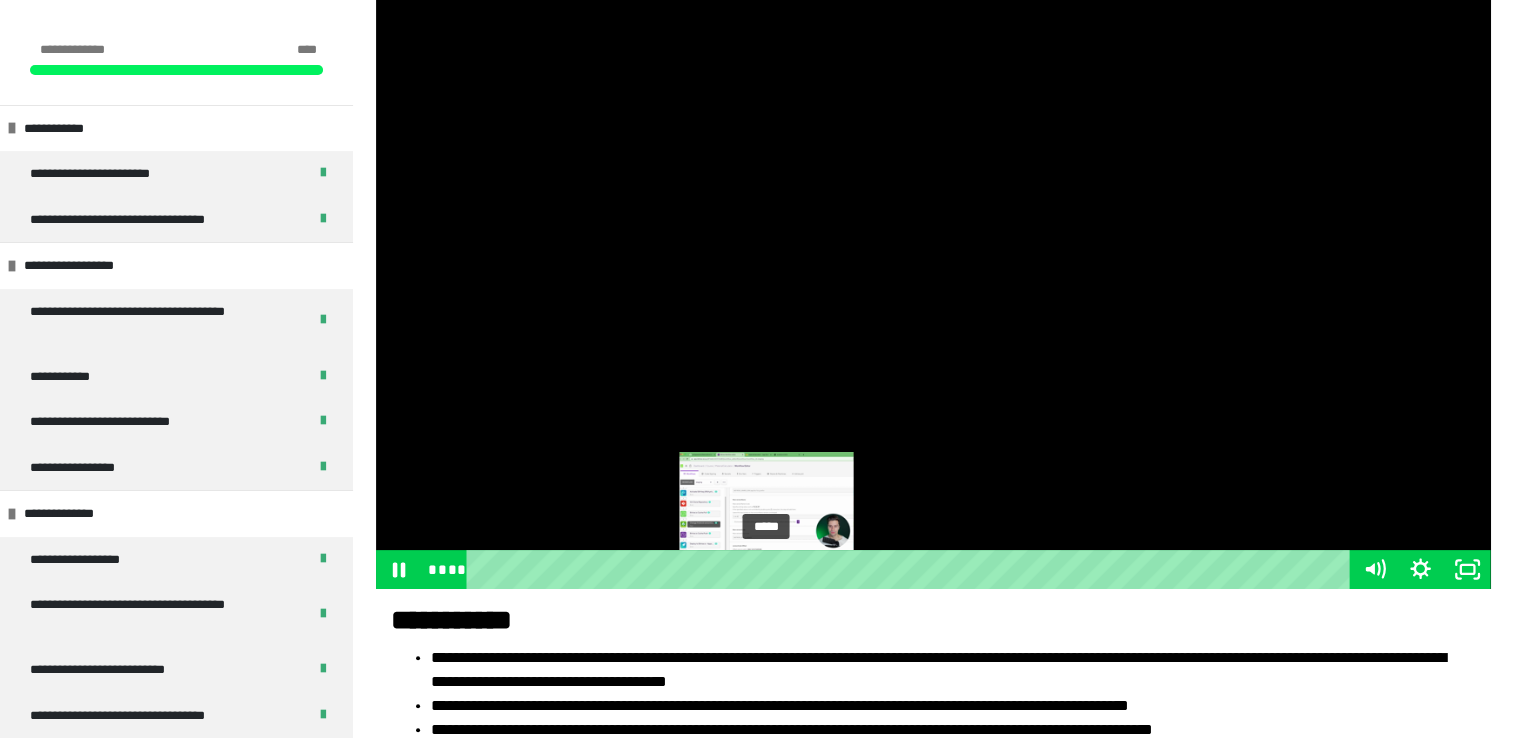 click on "*****" at bounding box center (912, 569) 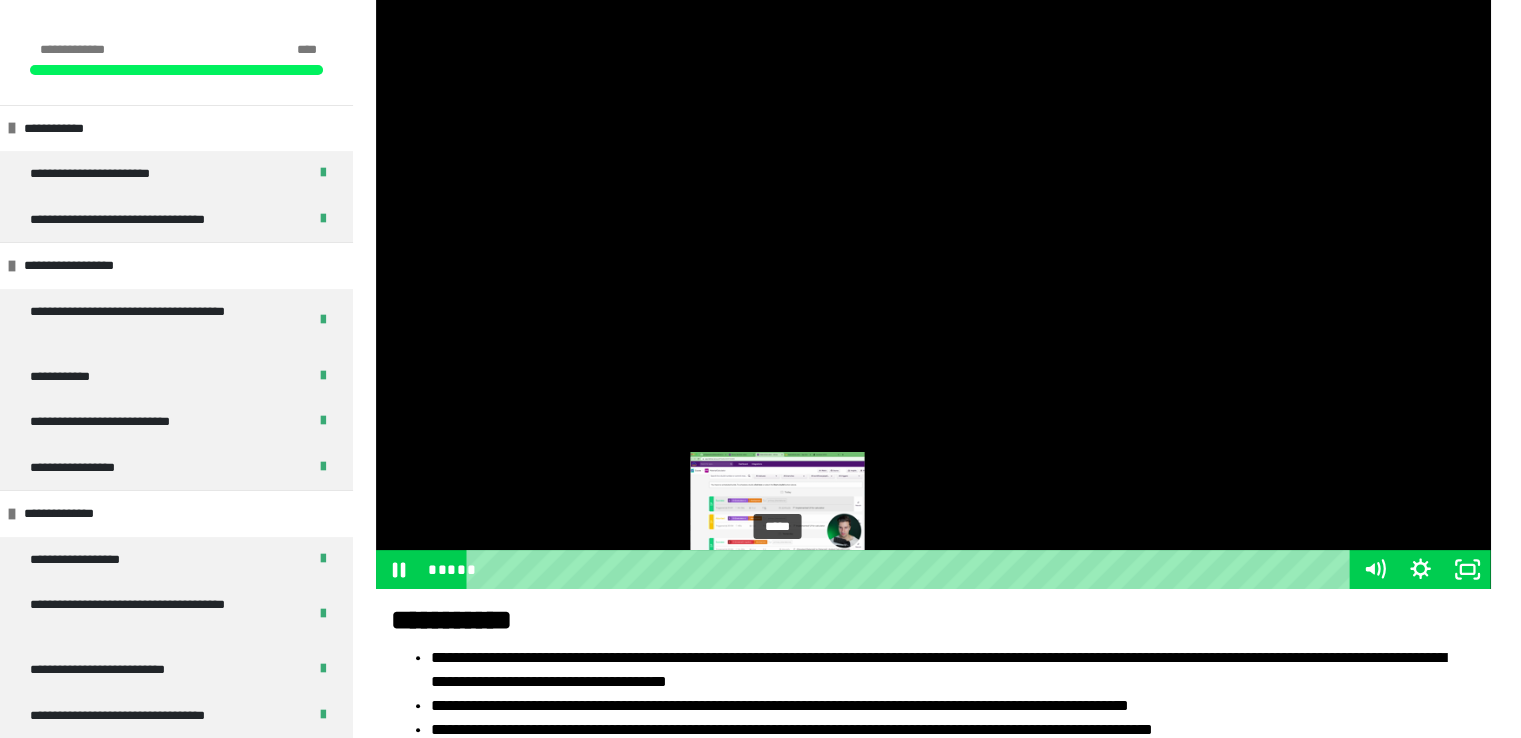 click on "*****" at bounding box center [912, 569] 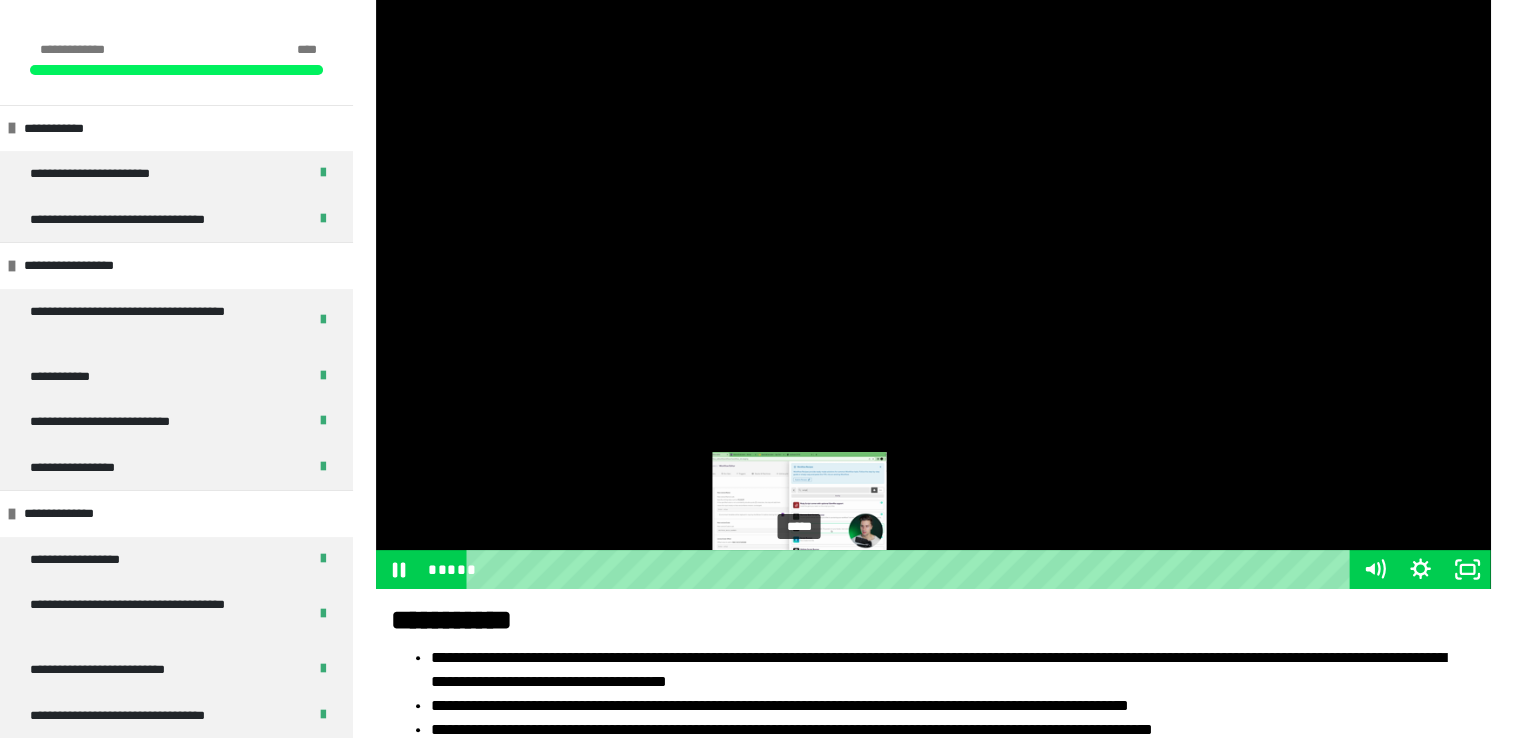 click on "*****" at bounding box center (912, 569) 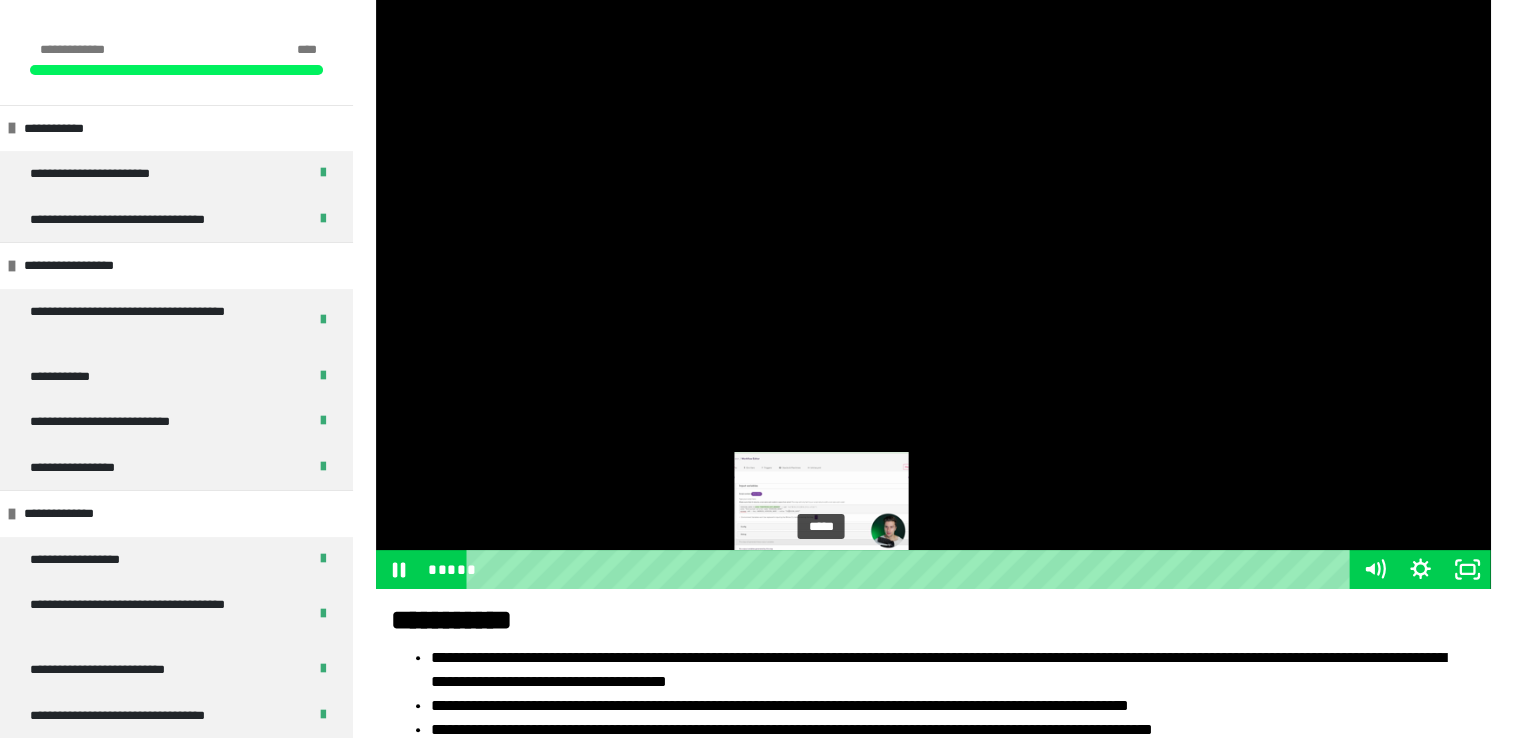 click on "*****" at bounding box center [912, 569] 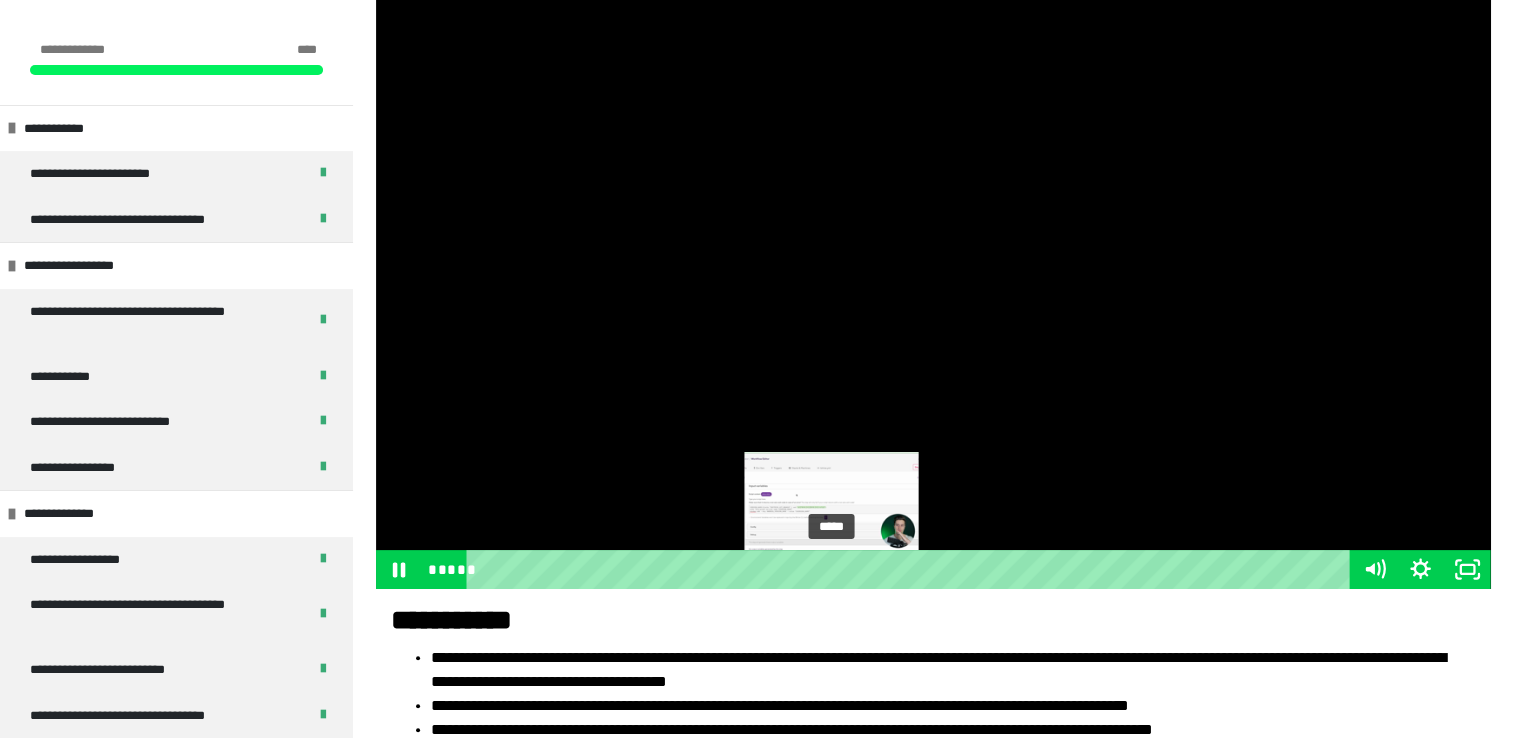 click on "*****" at bounding box center [912, 569] 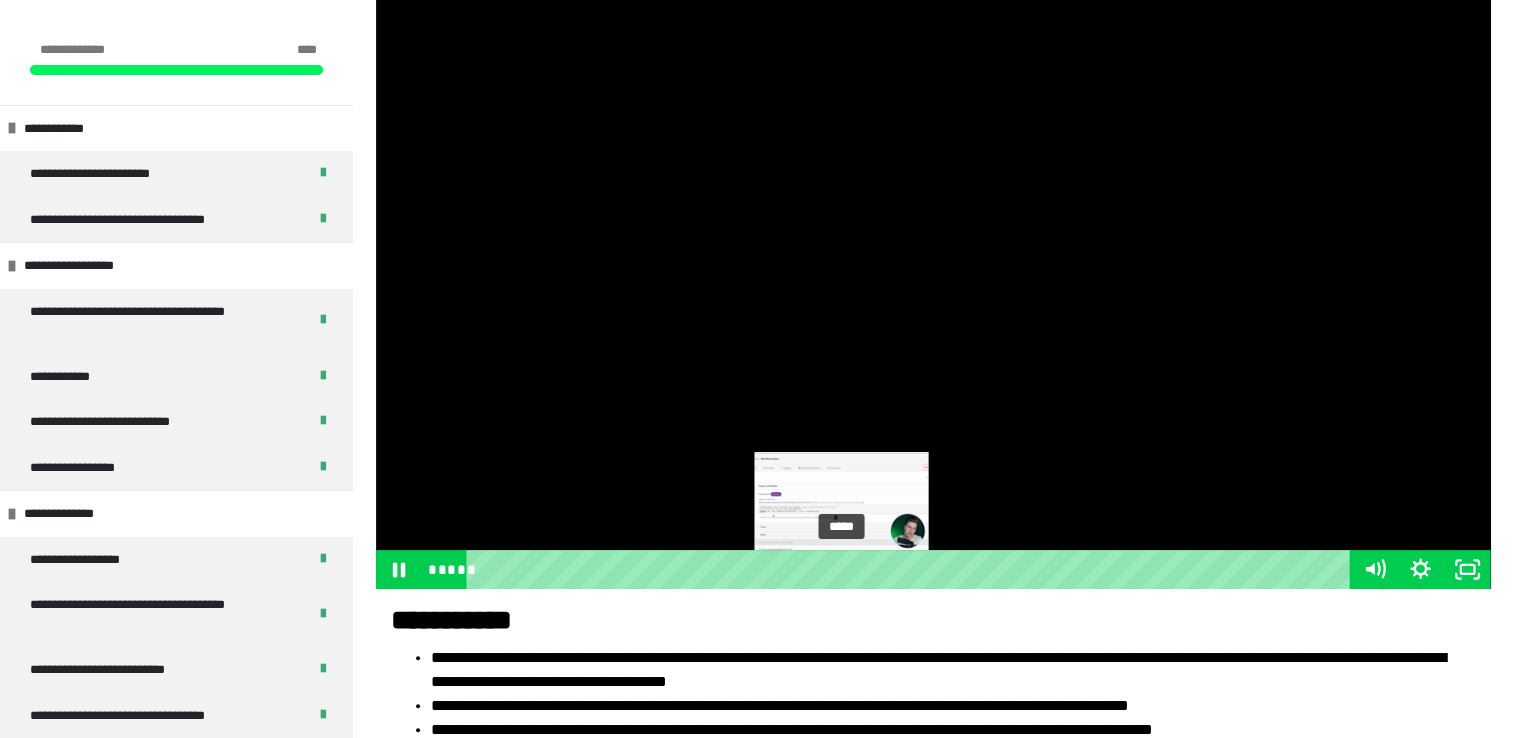 click on "*****" at bounding box center (912, 569) 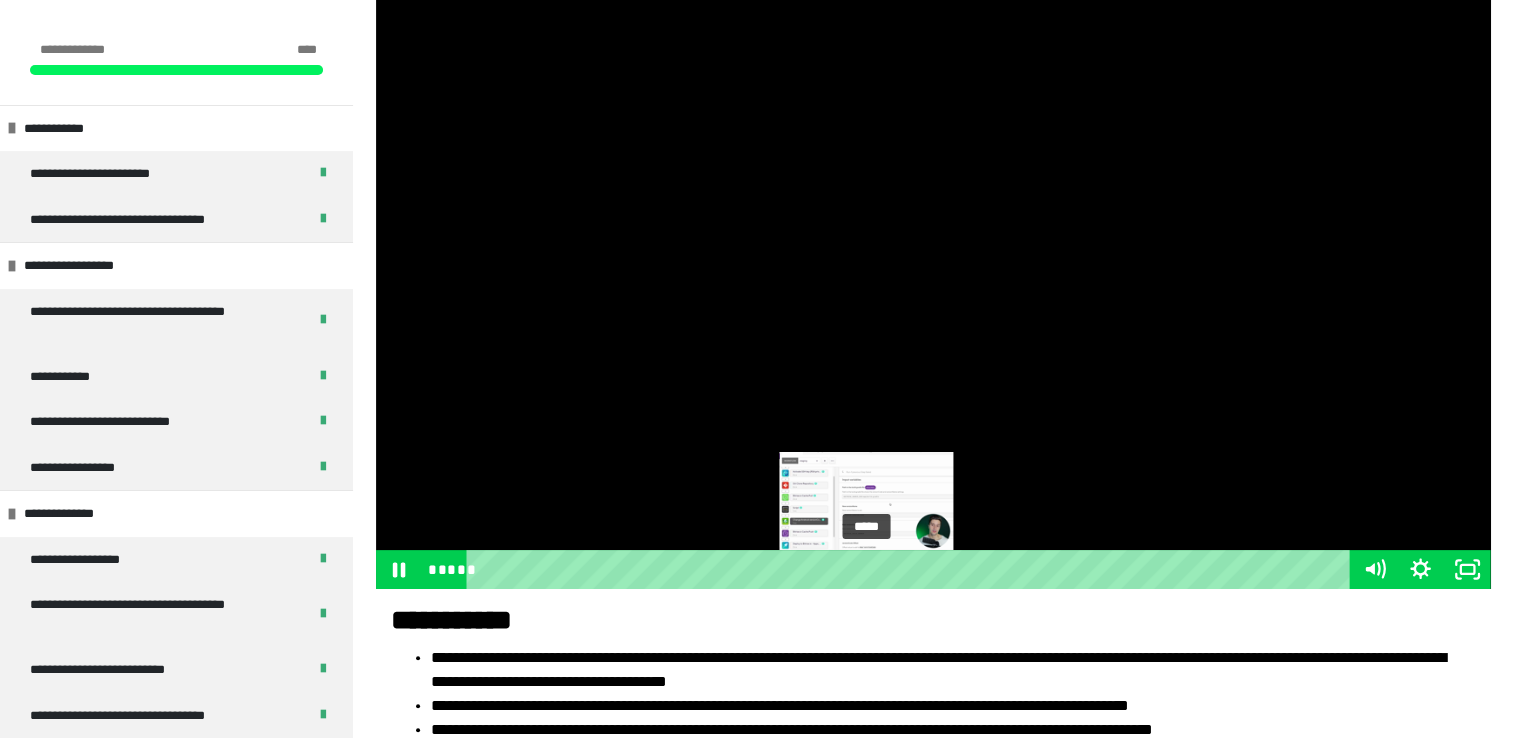 click on "*****" at bounding box center [912, 569] 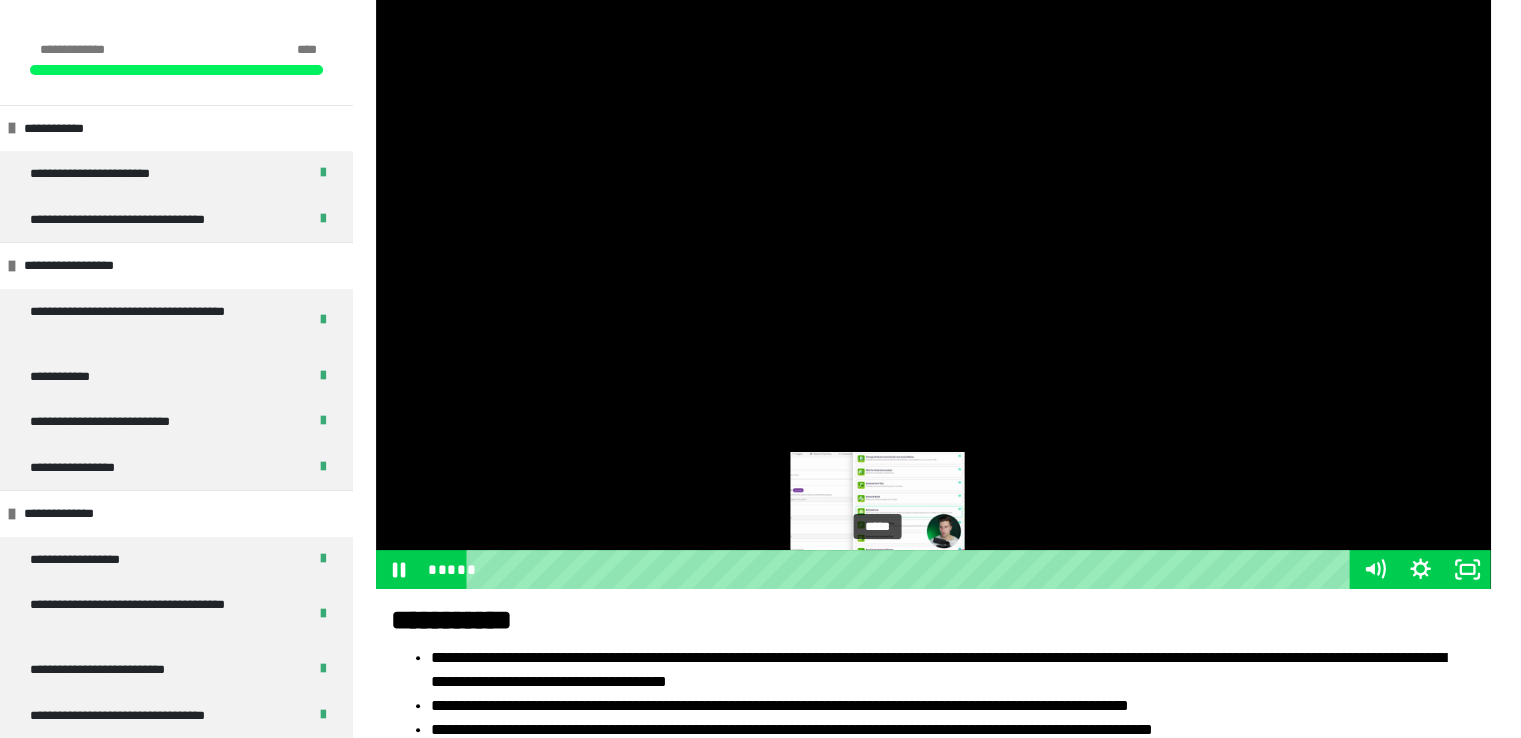 click on "*****" at bounding box center [912, 569] 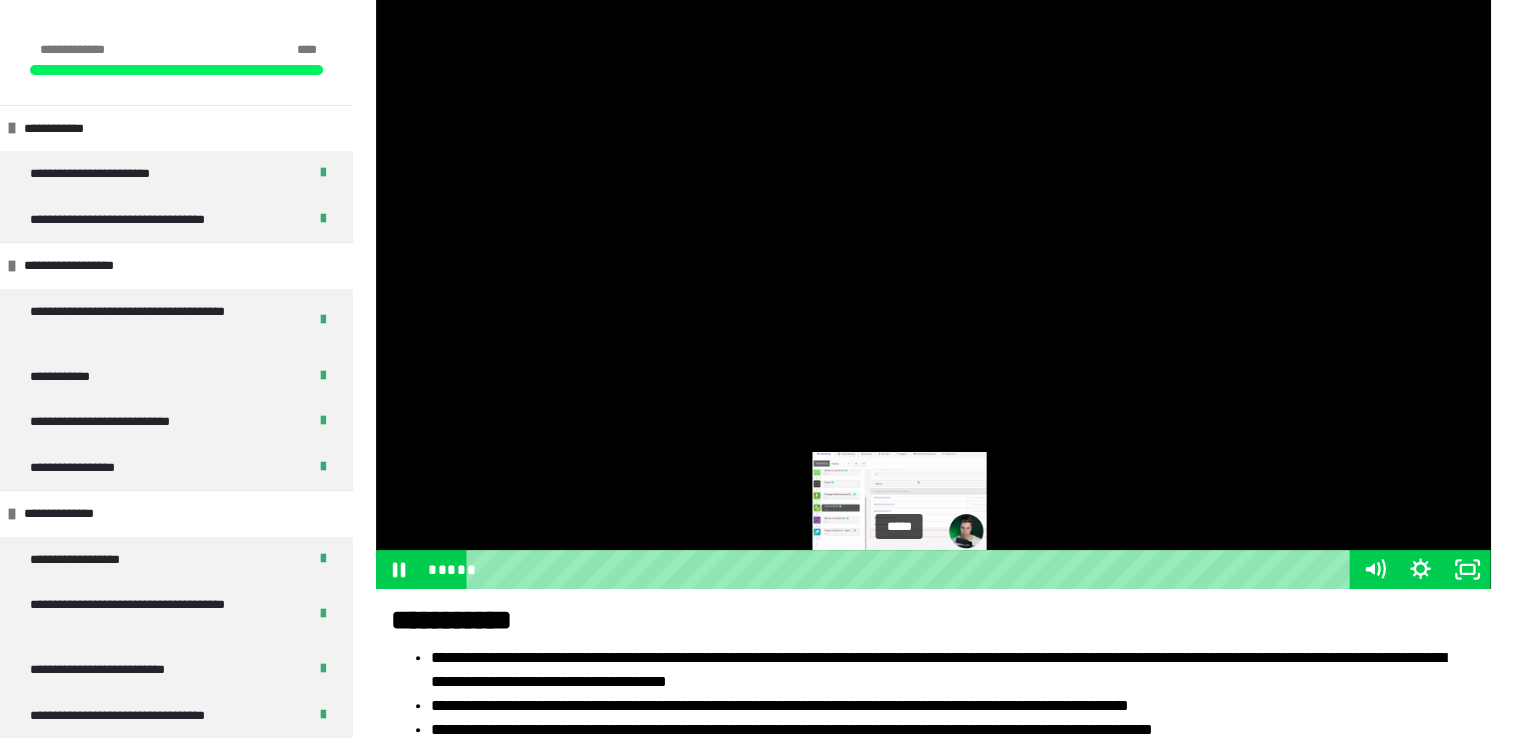 click on "*****" at bounding box center (912, 569) 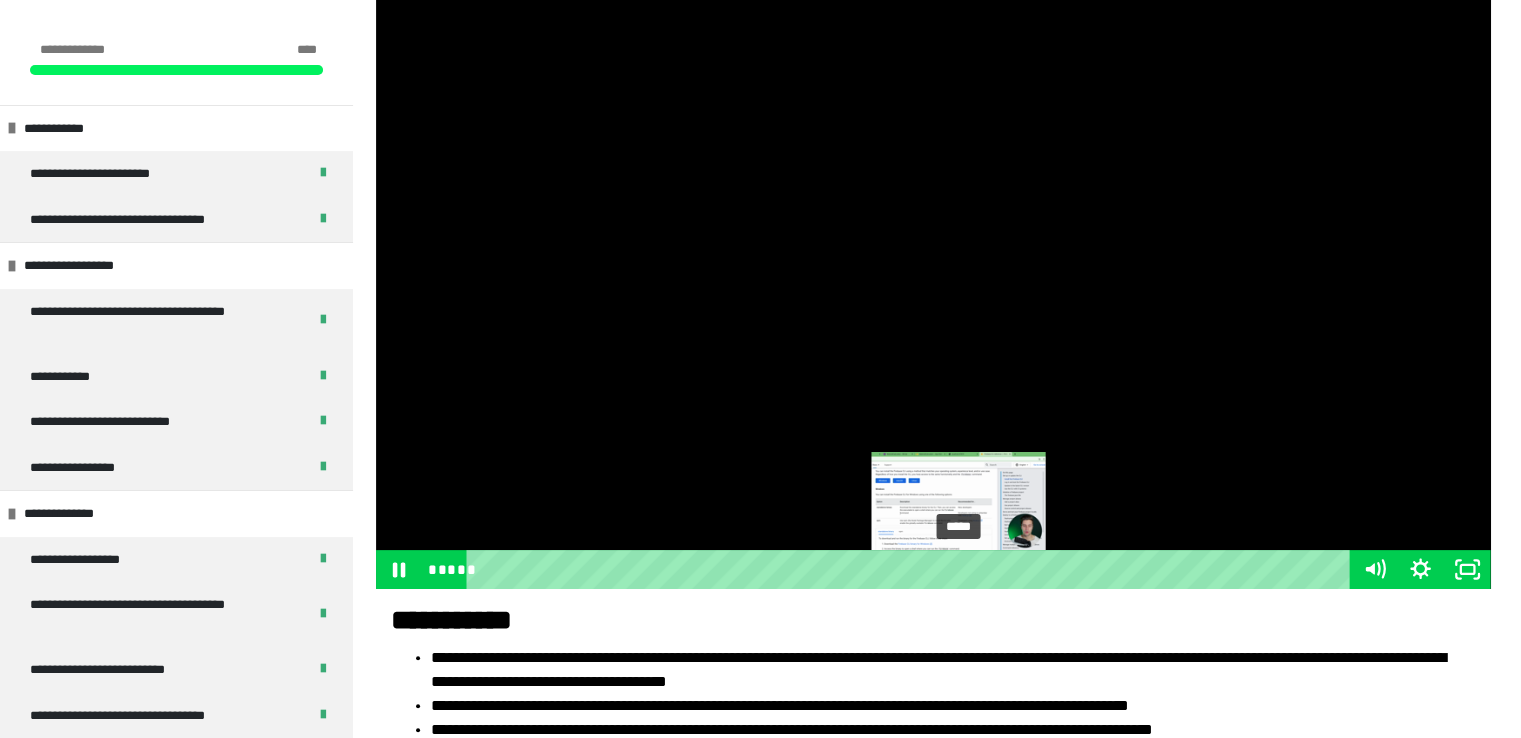 click on "*****" at bounding box center [912, 569] 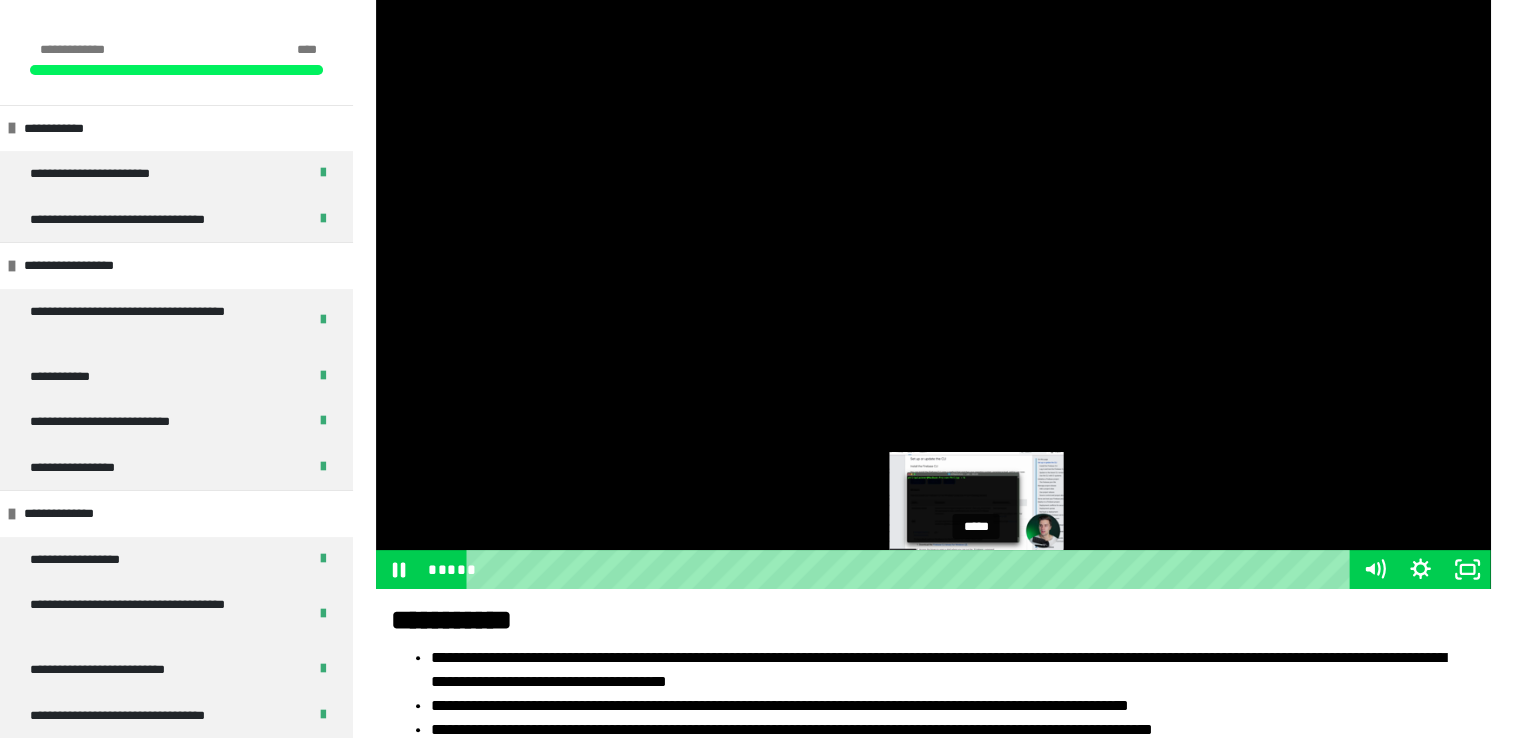 click on "*****" at bounding box center [912, 569] 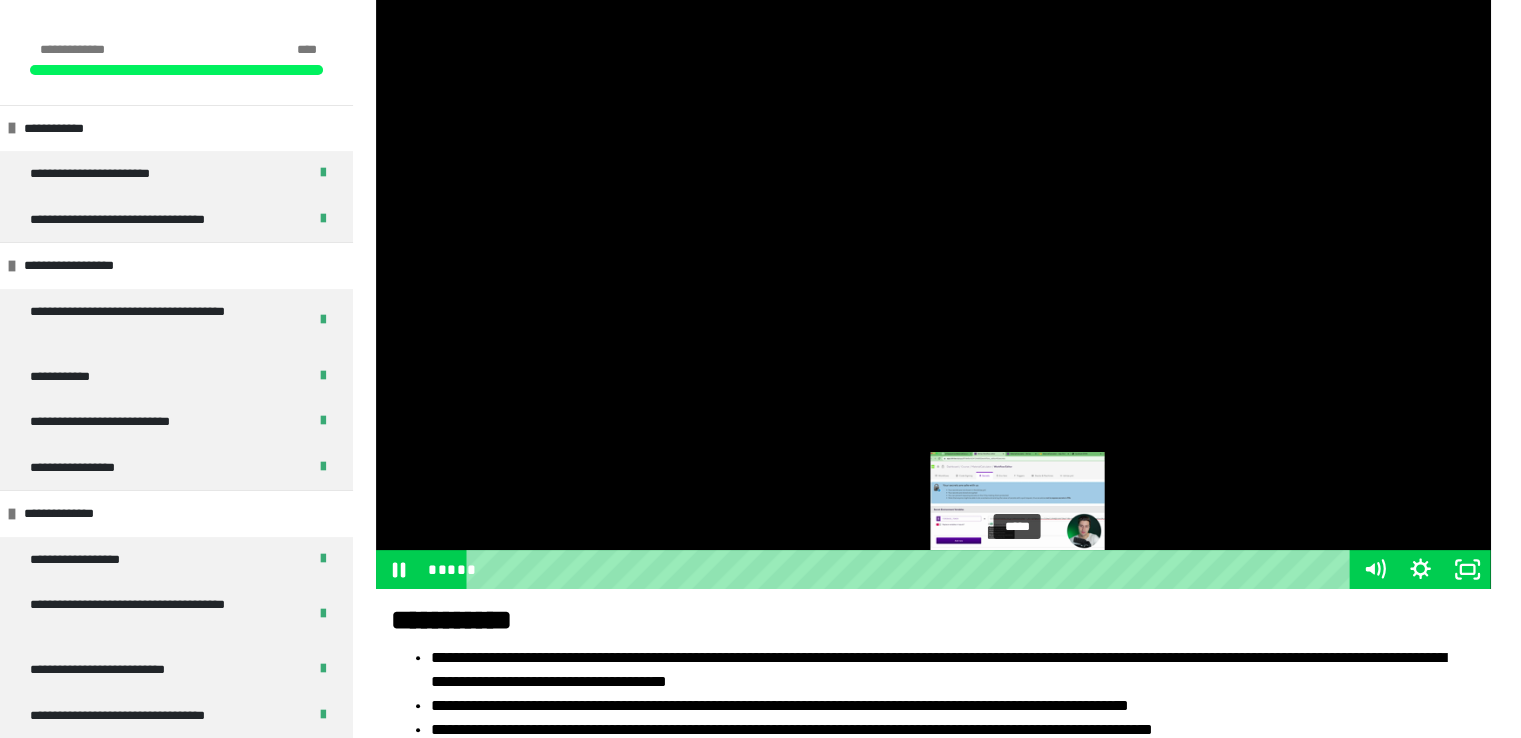 click on "*****" at bounding box center (912, 569) 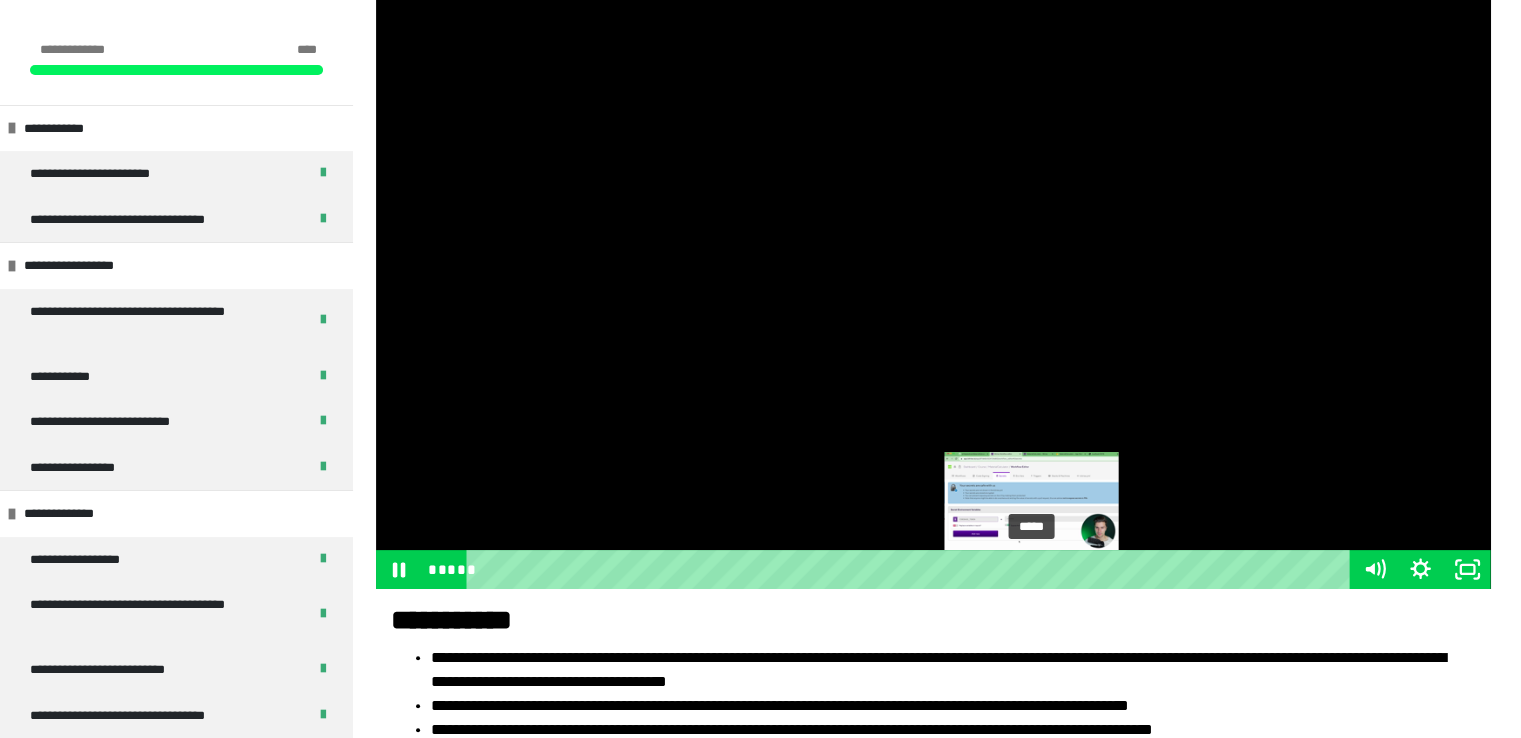 click on "*****" at bounding box center [912, 569] 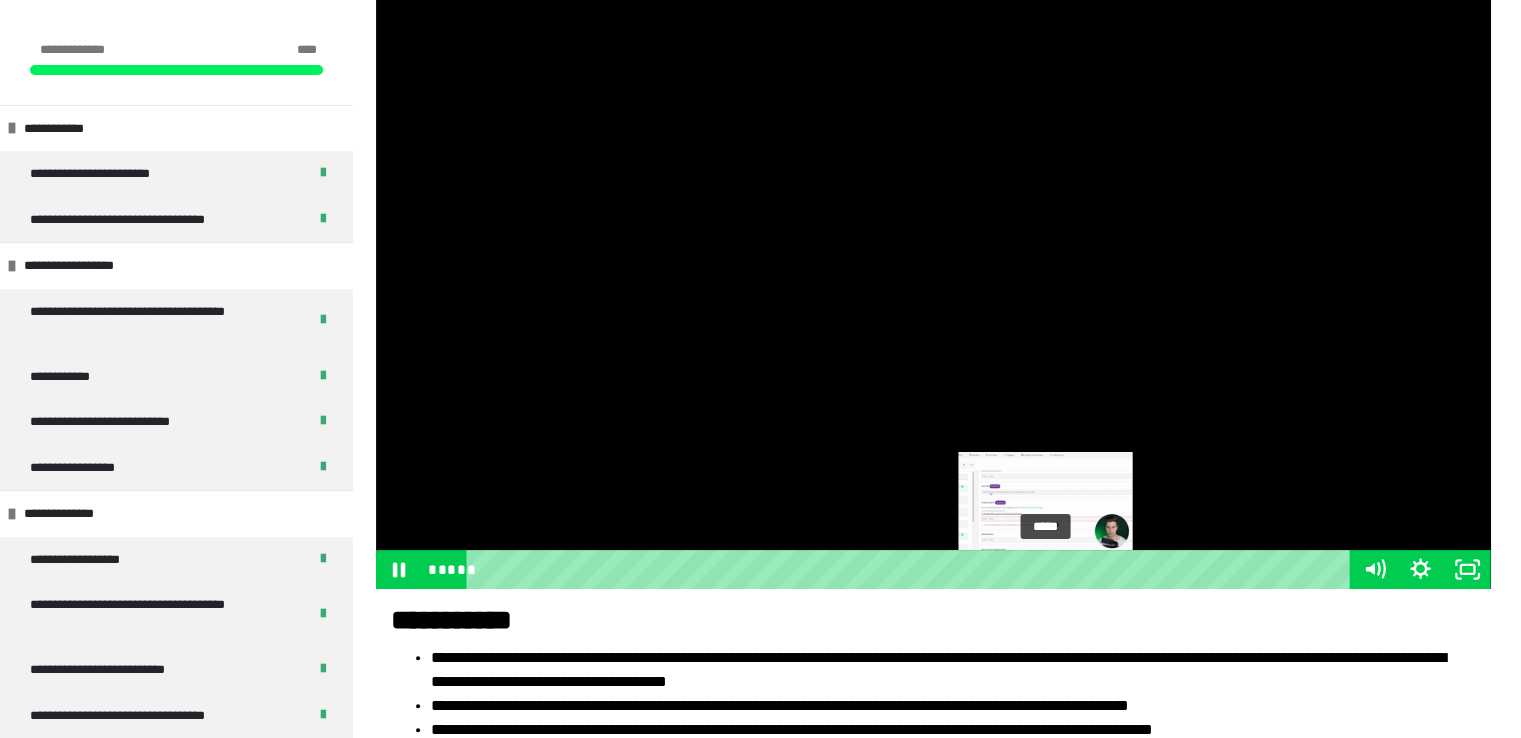 click on "*****" at bounding box center [912, 569] 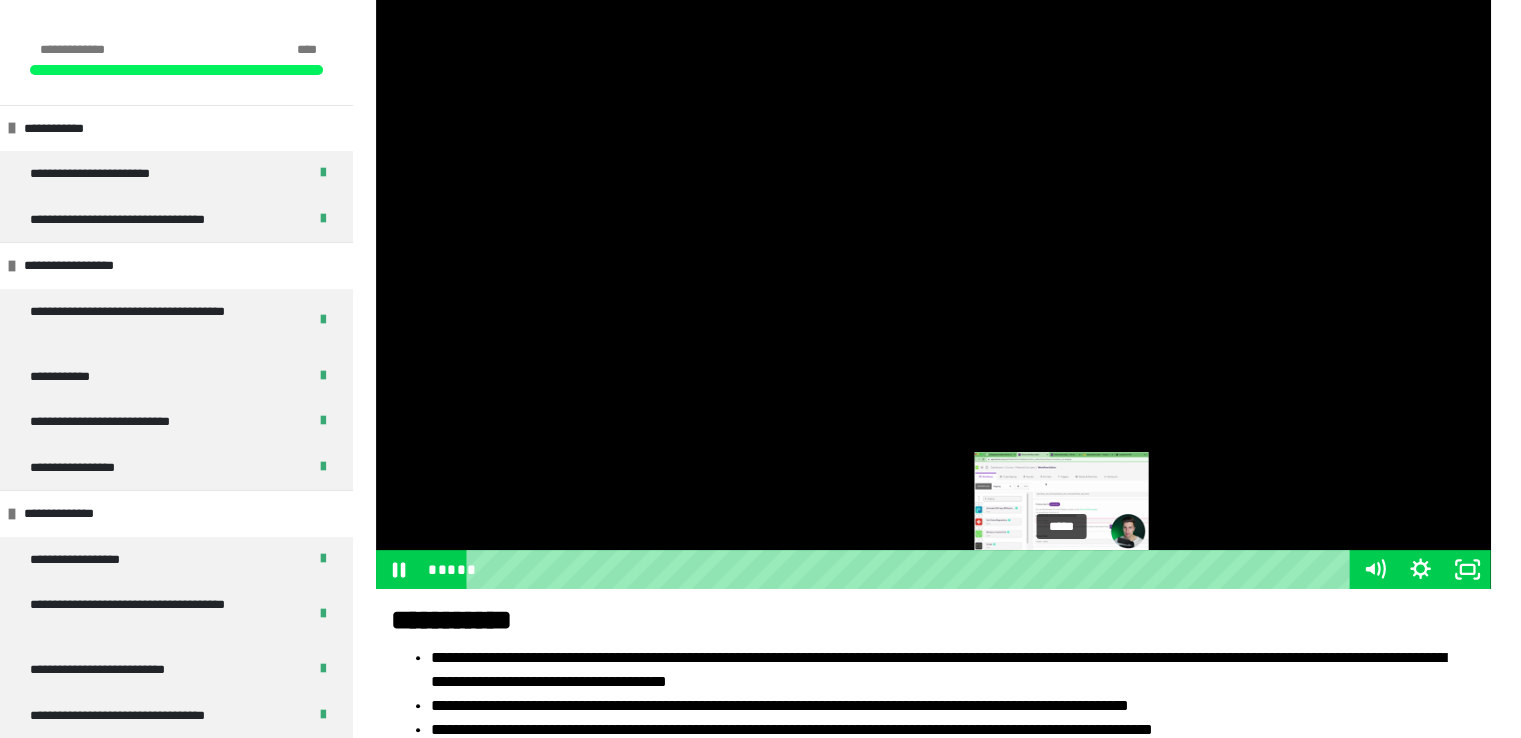 click on "*****" at bounding box center (912, 569) 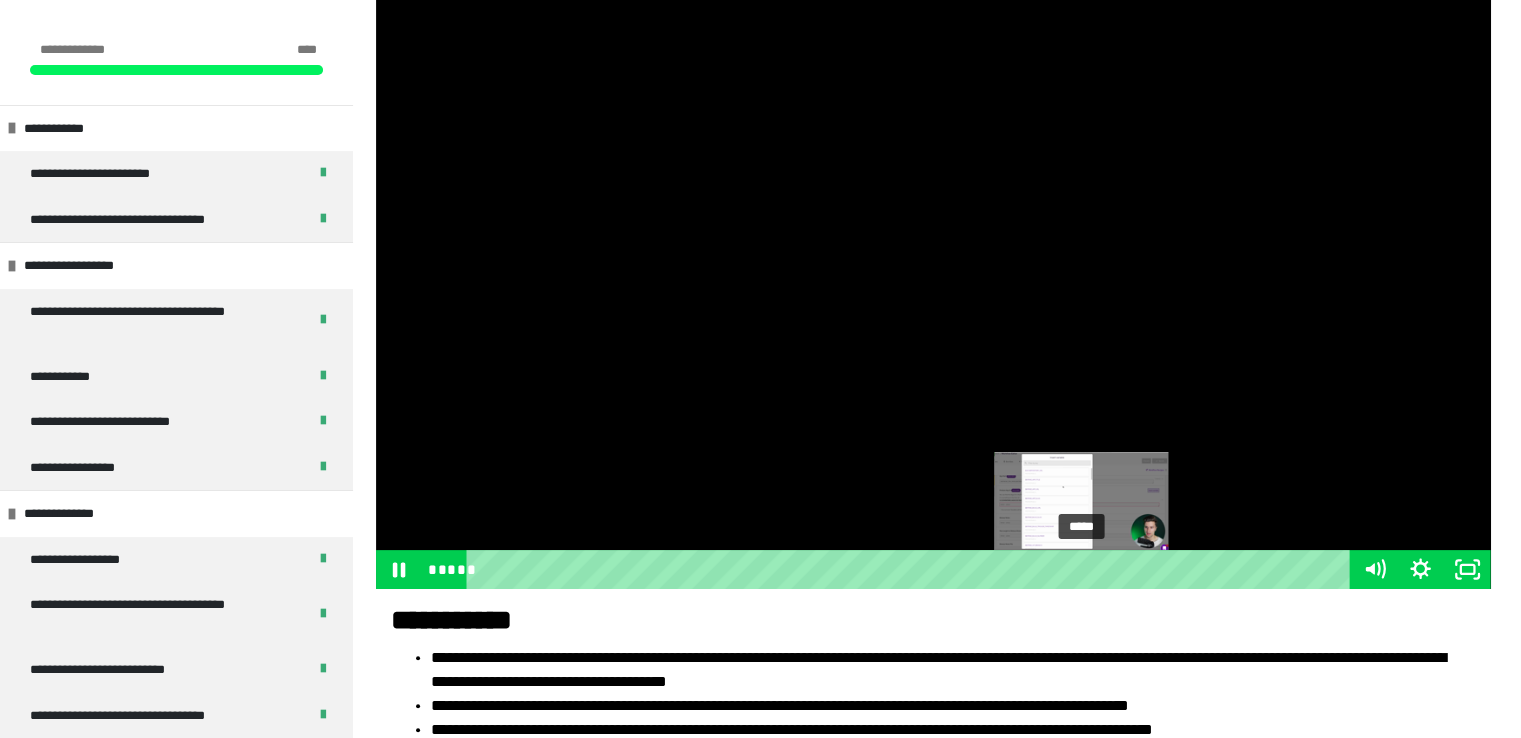 click on "*****" at bounding box center [912, 569] 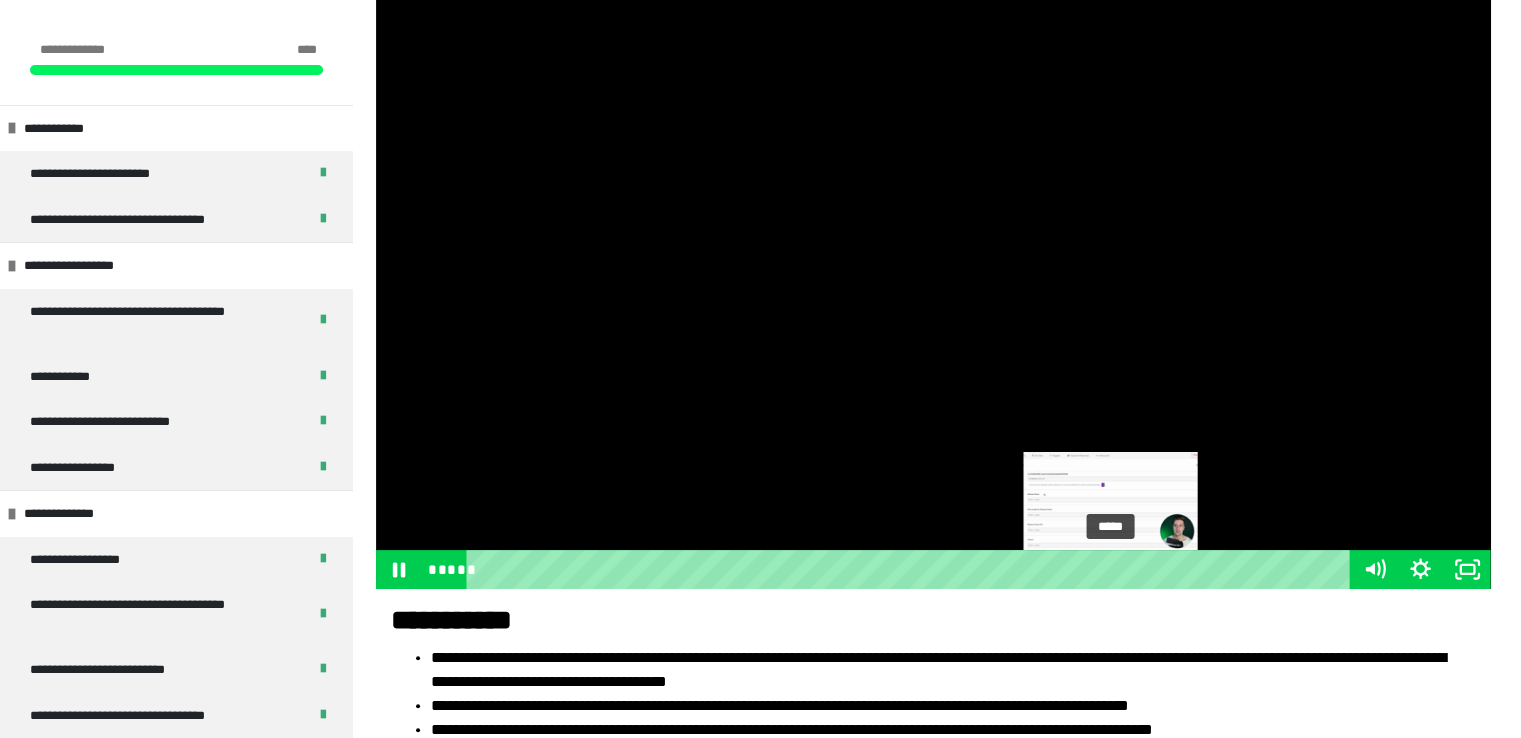 click on "*****" at bounding box center [912, 569] 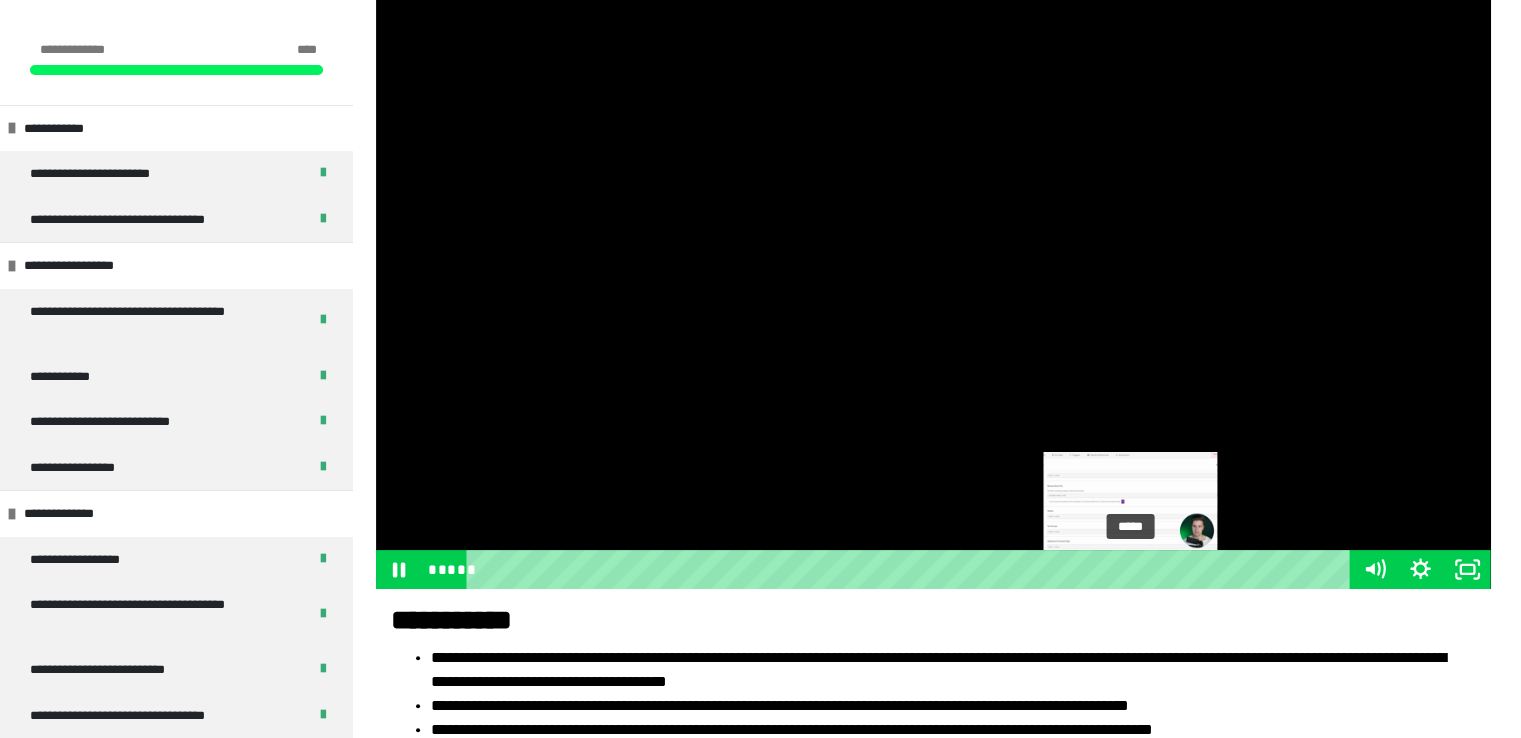 click on "*****" at bounding box center [912, 569] 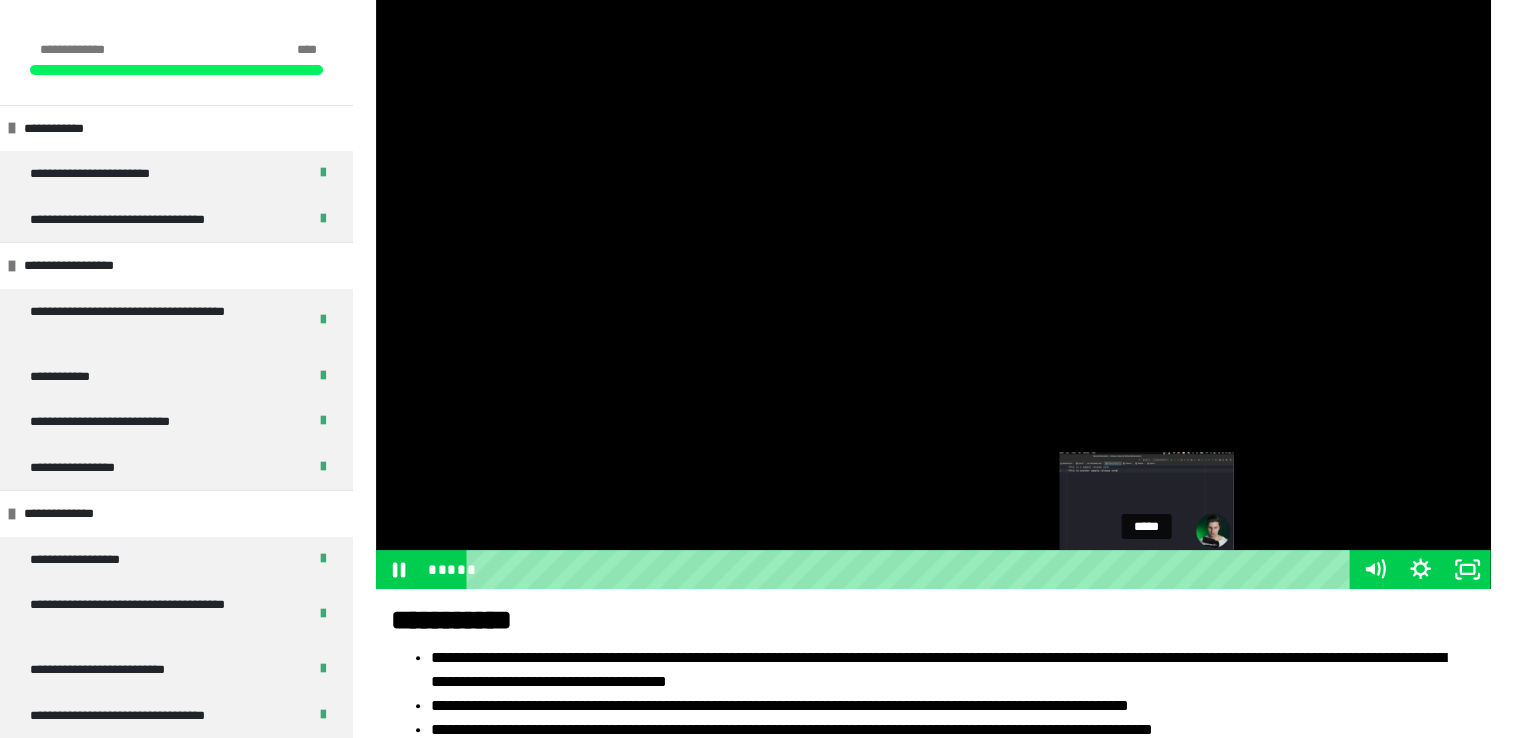click on "*****" at bounding box center (912, 569) 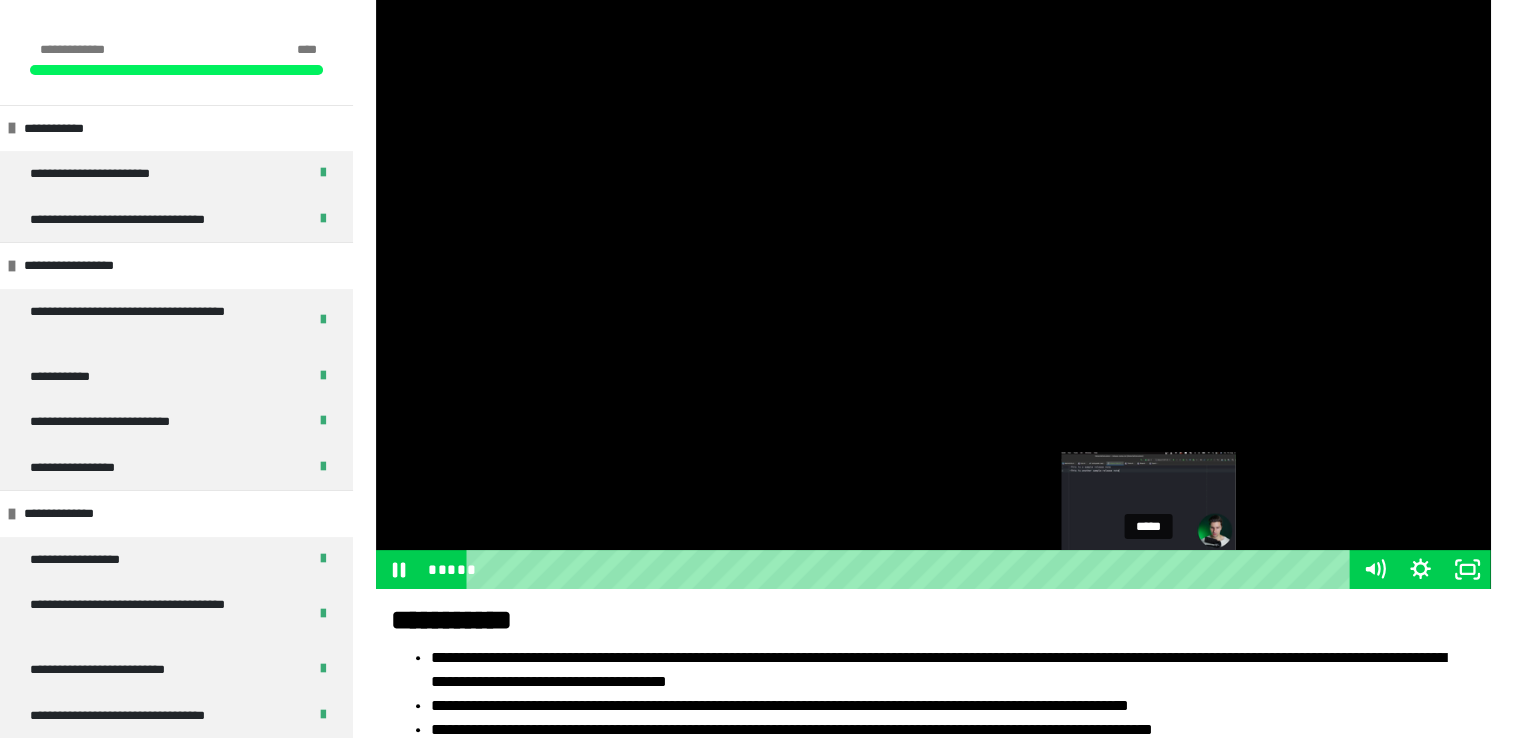 click at bounding box center (1152, 569) 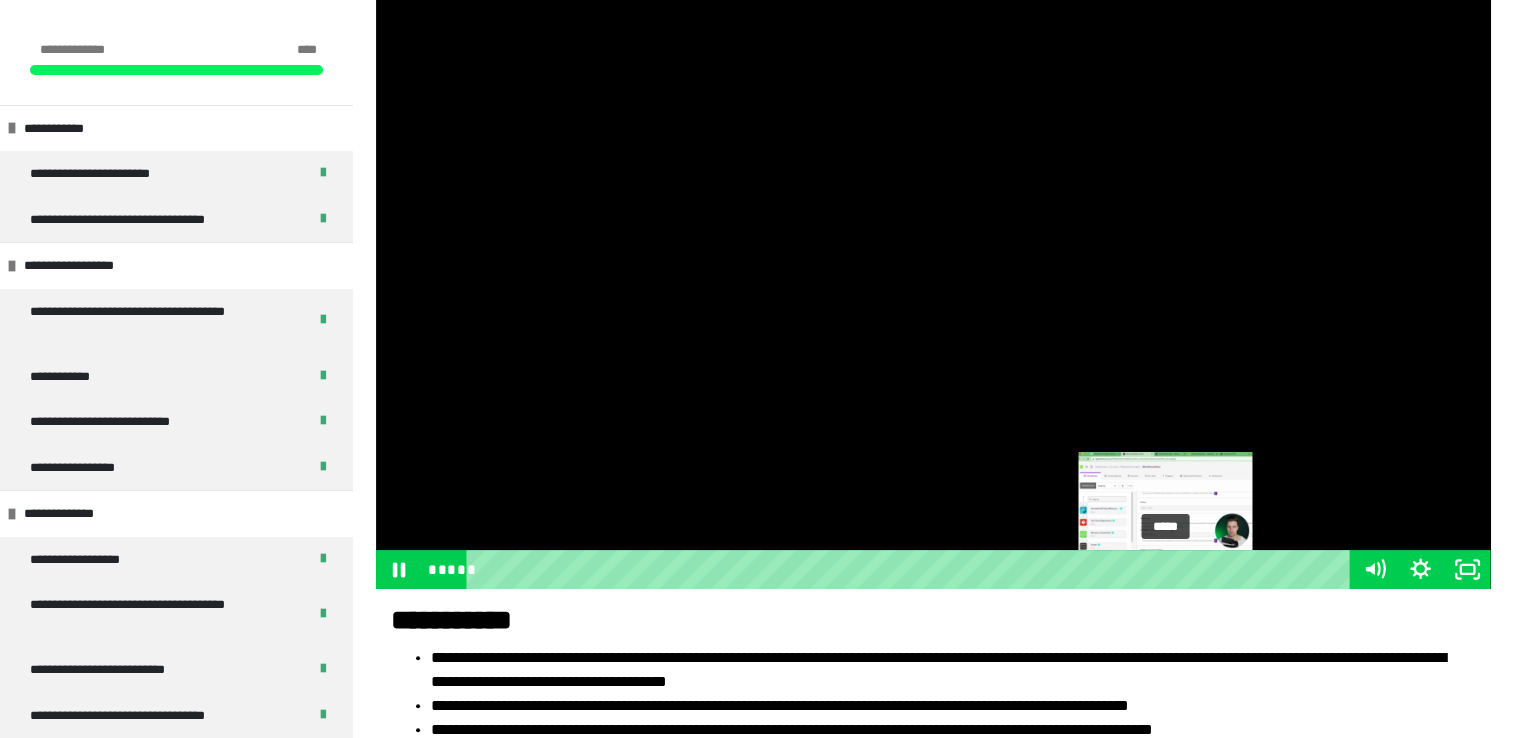 click on "*****" at bounding box center [912, 569] 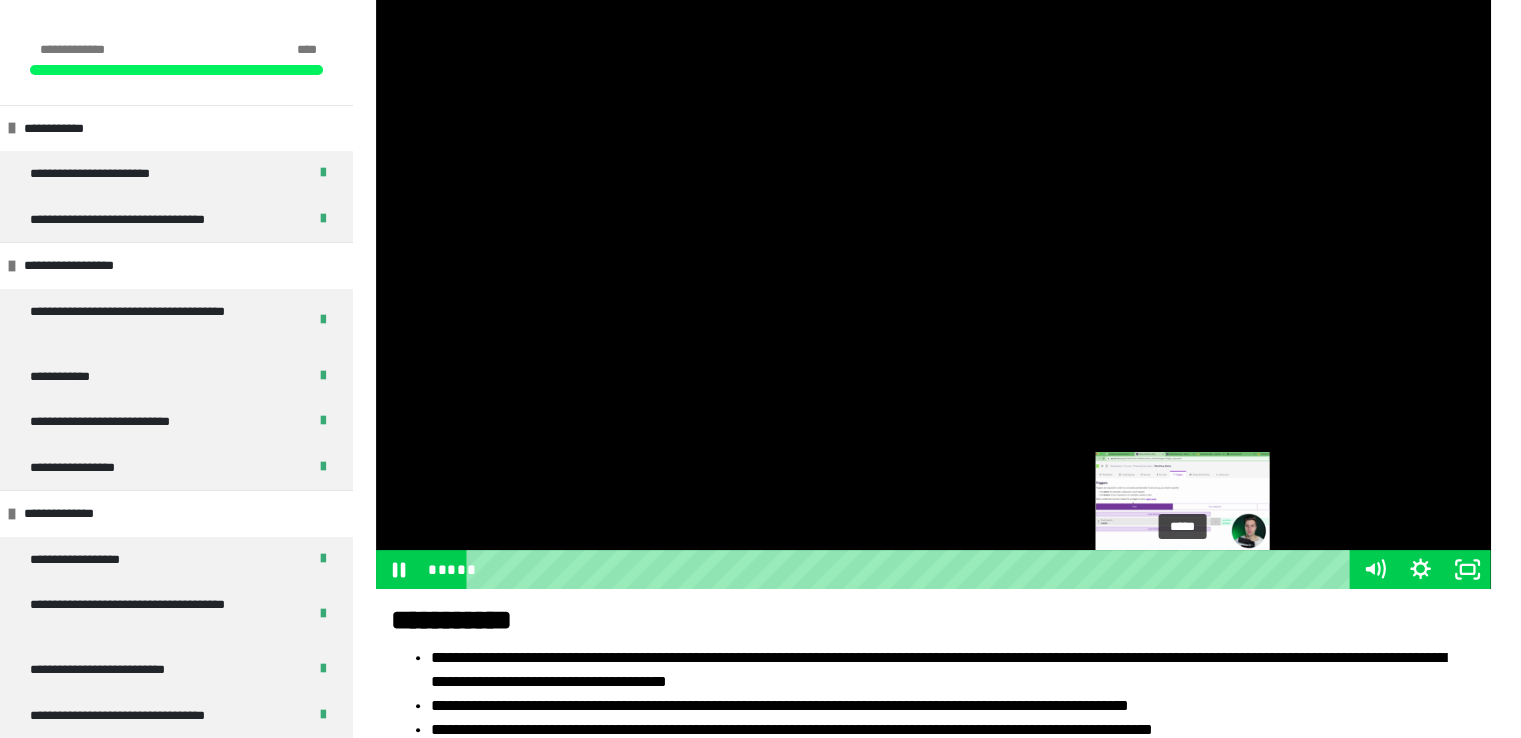 click on "*****" at bounding box center [912, 569] 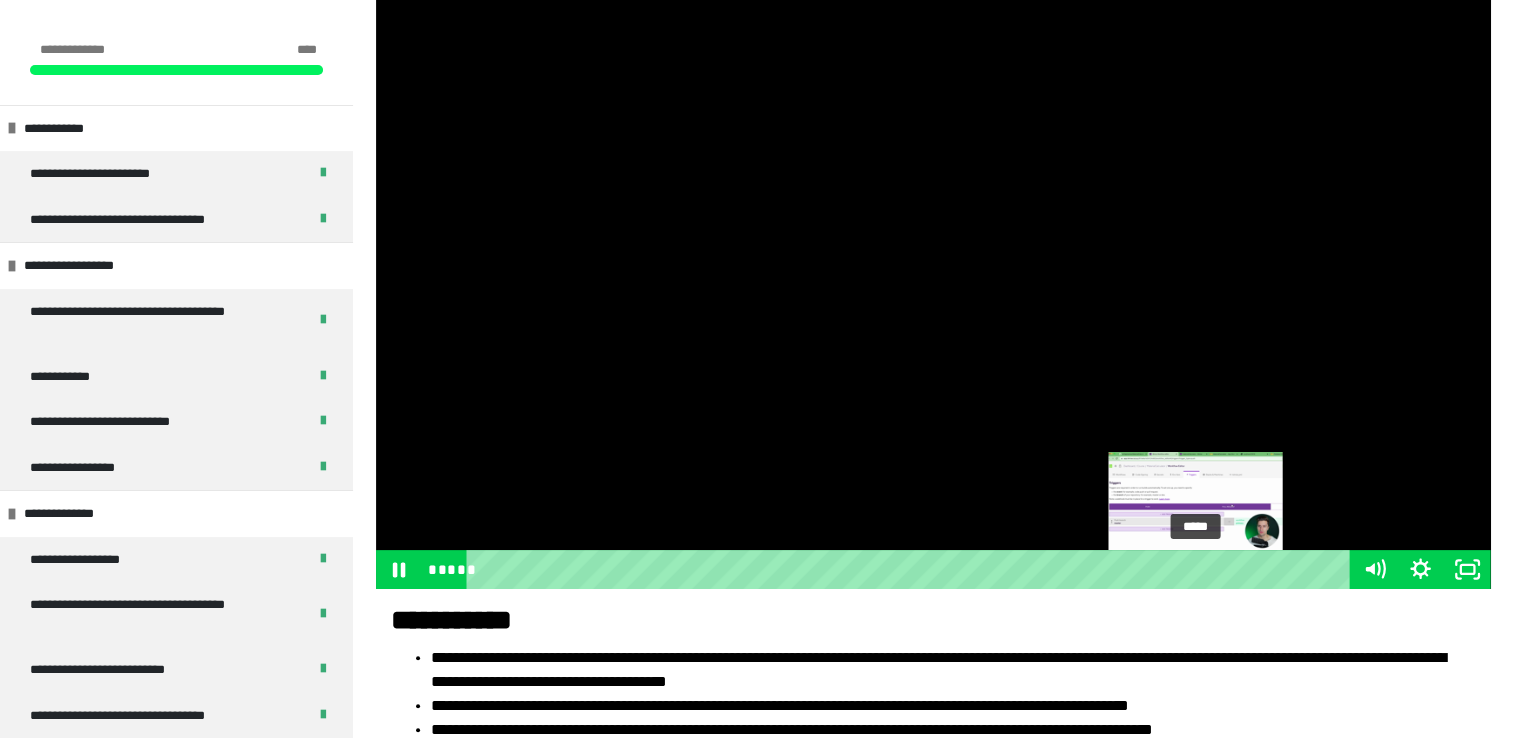click on "*****" at bounding box center (912, 569) 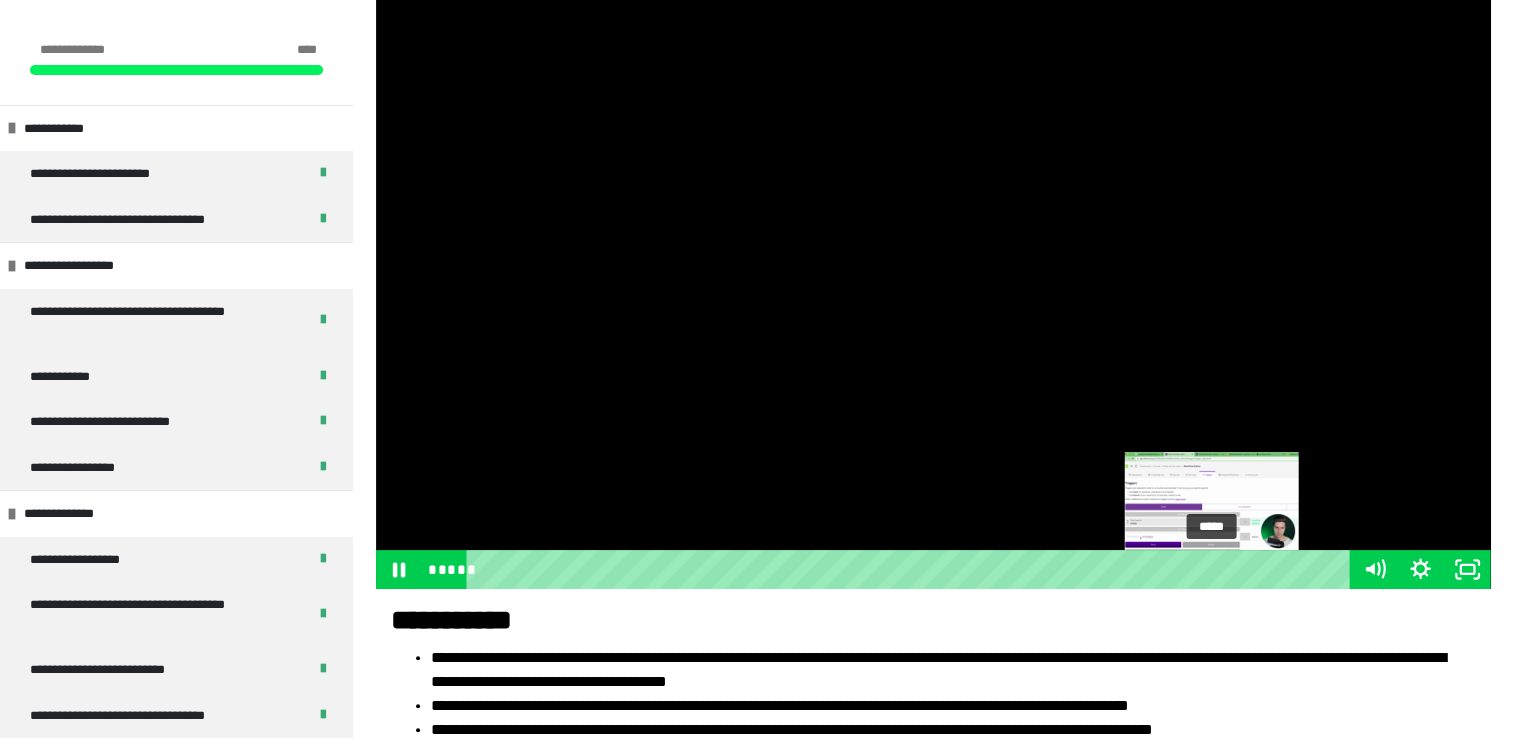 click on "*****" at bounding box center [912, 569] 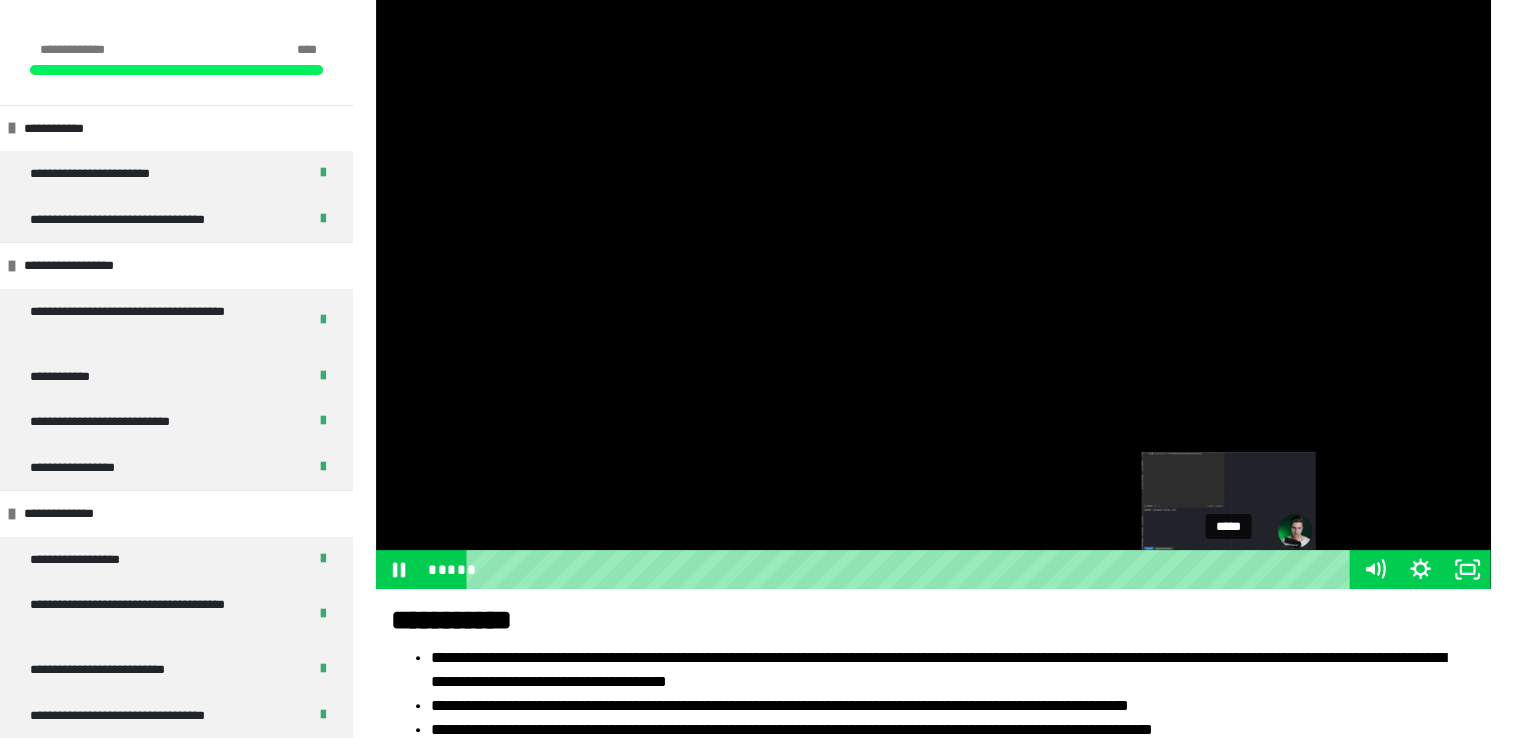 click on "*****" at bounding box center (912, 569) 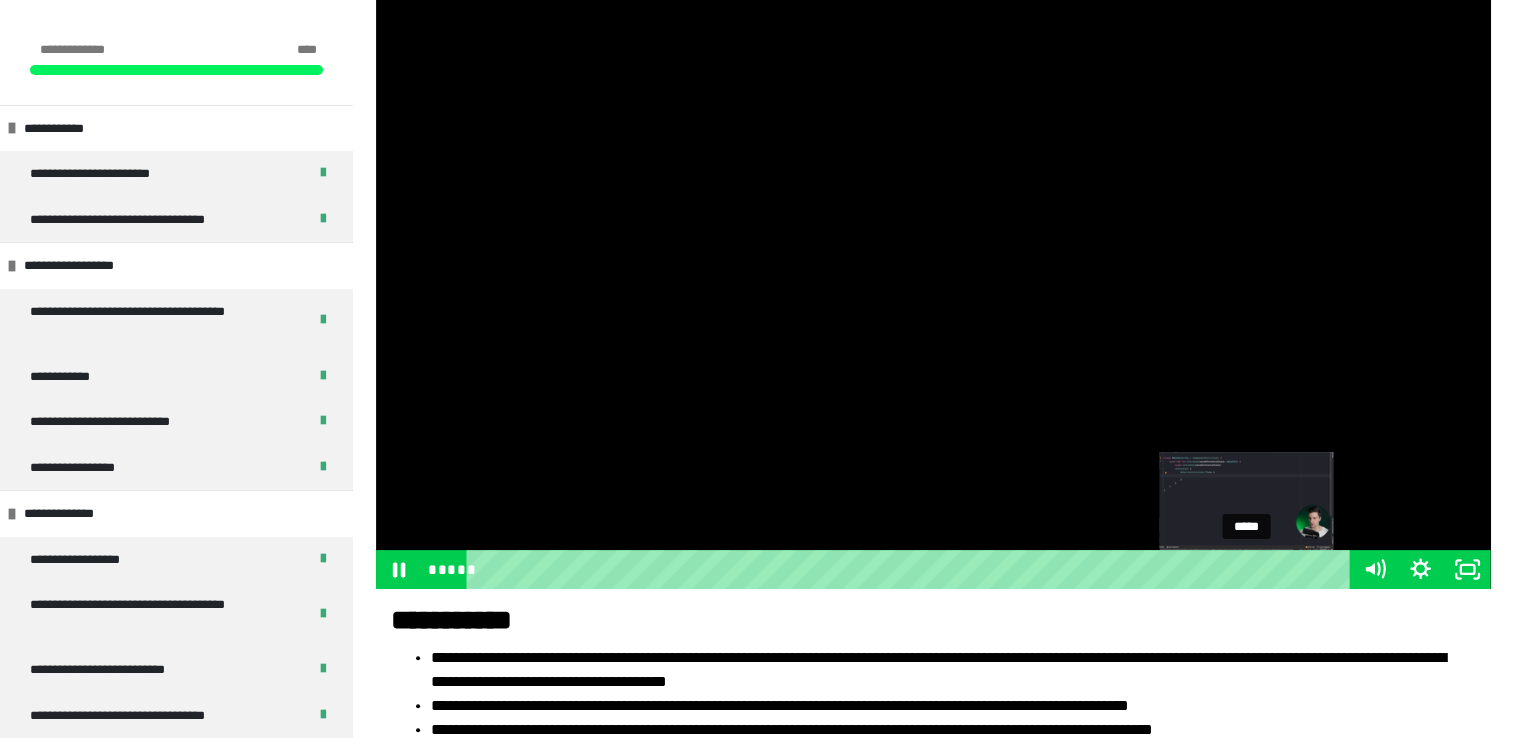 click on "*****" at bounding box center (912, 569) 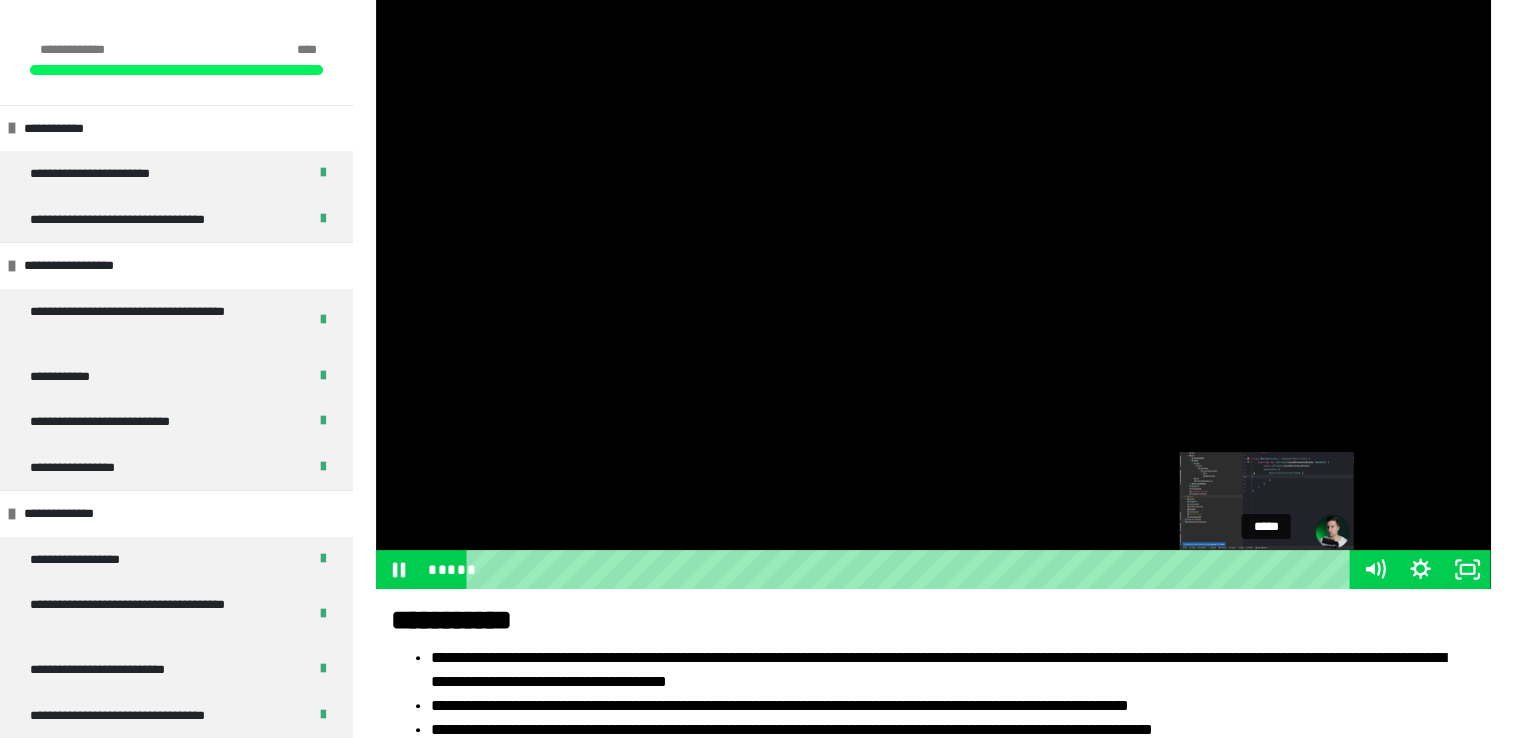 click on "*****" at bounding box center (912, 569) 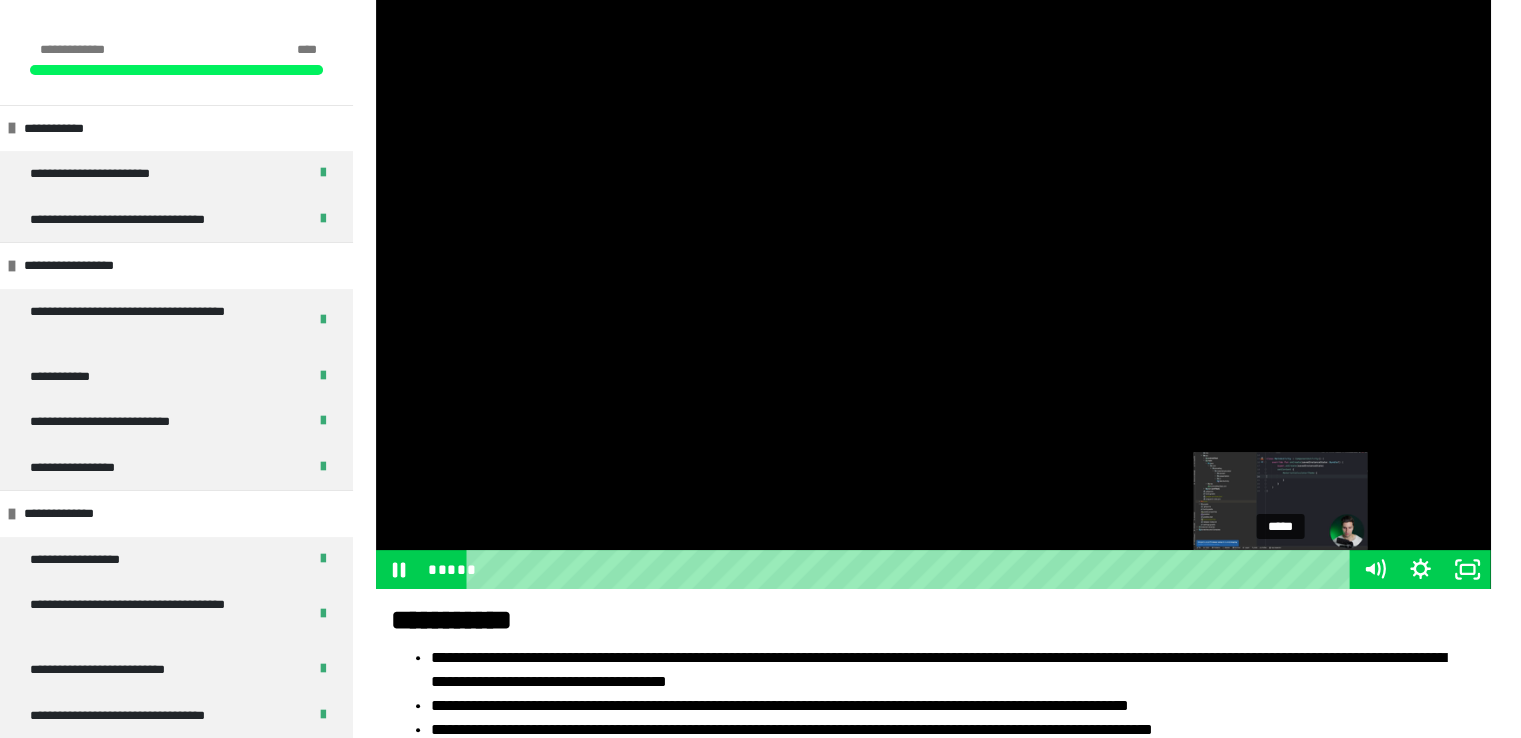 click on "*****" at bounding box center (912, 569) 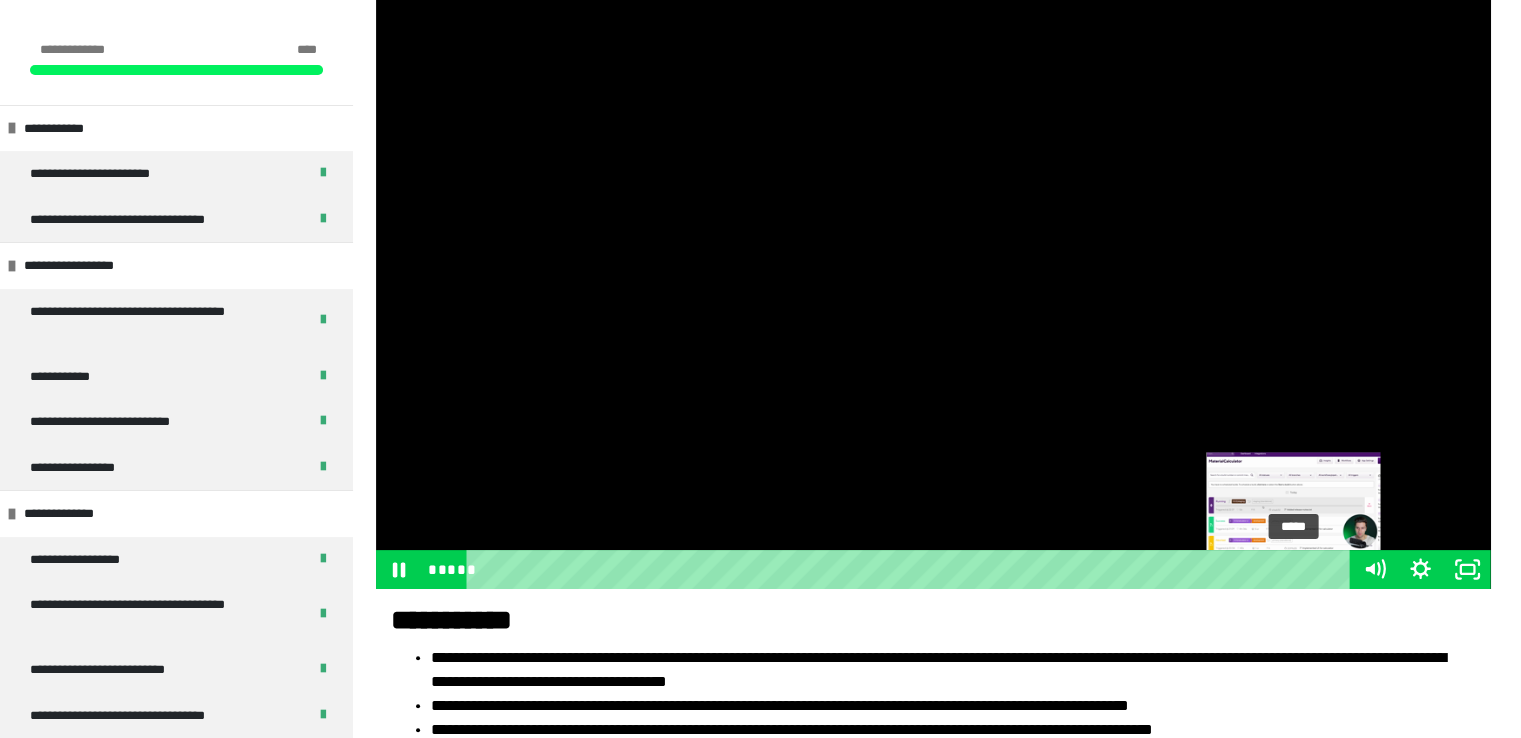 click on "*****" at bounding box center (912, 569) 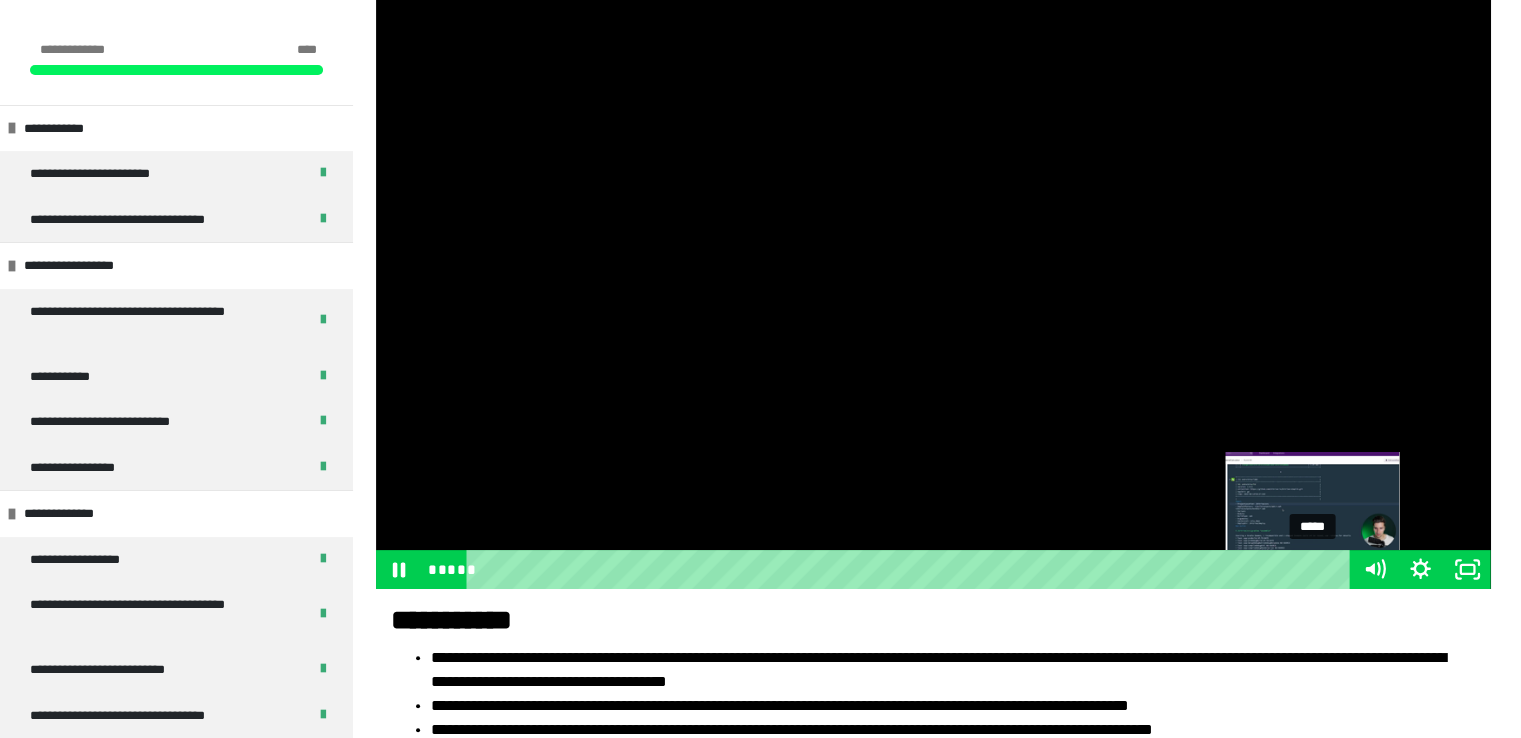 click on "*****" at bounding box center (912, 569) 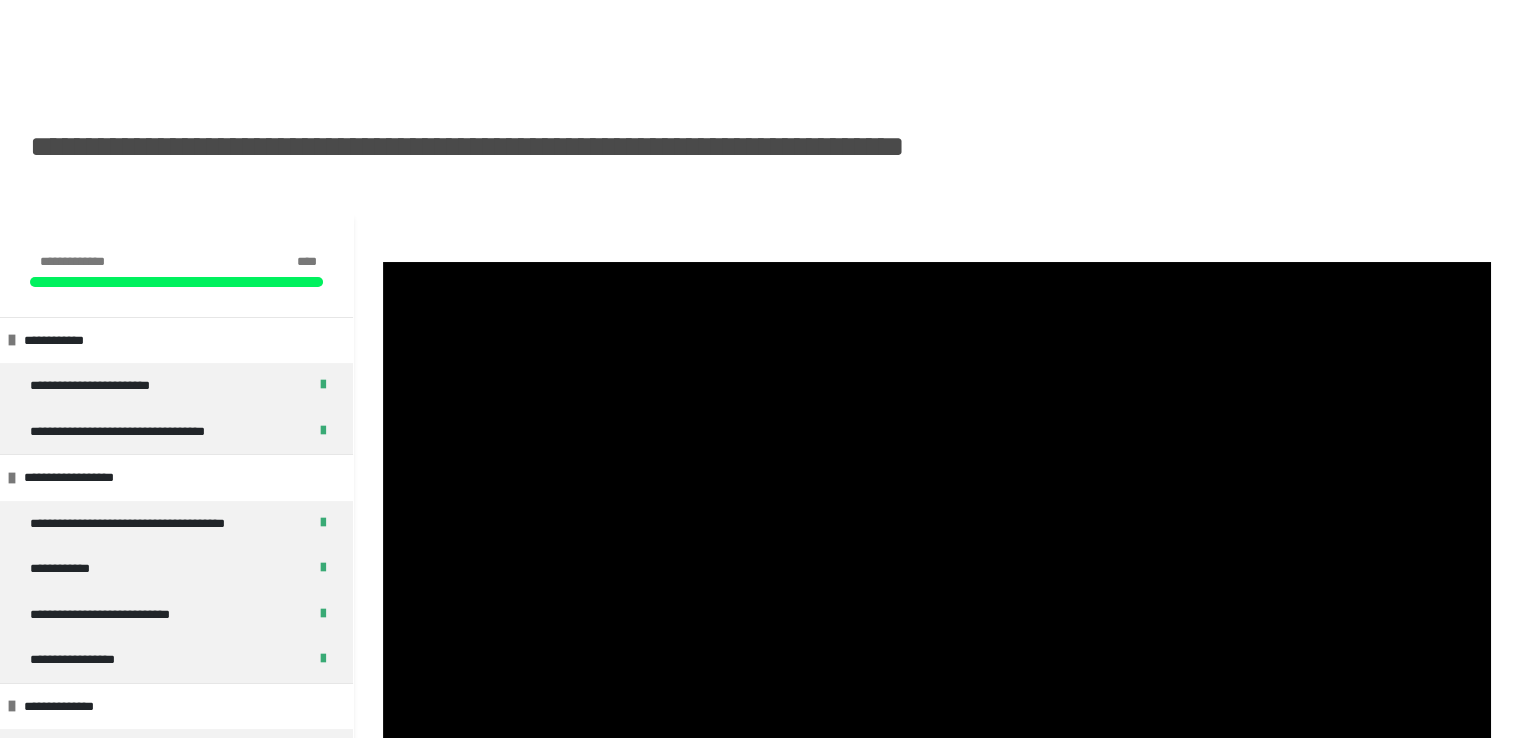 scroll, scrollTop: 248, scrollLeft: 0, axis: vertical 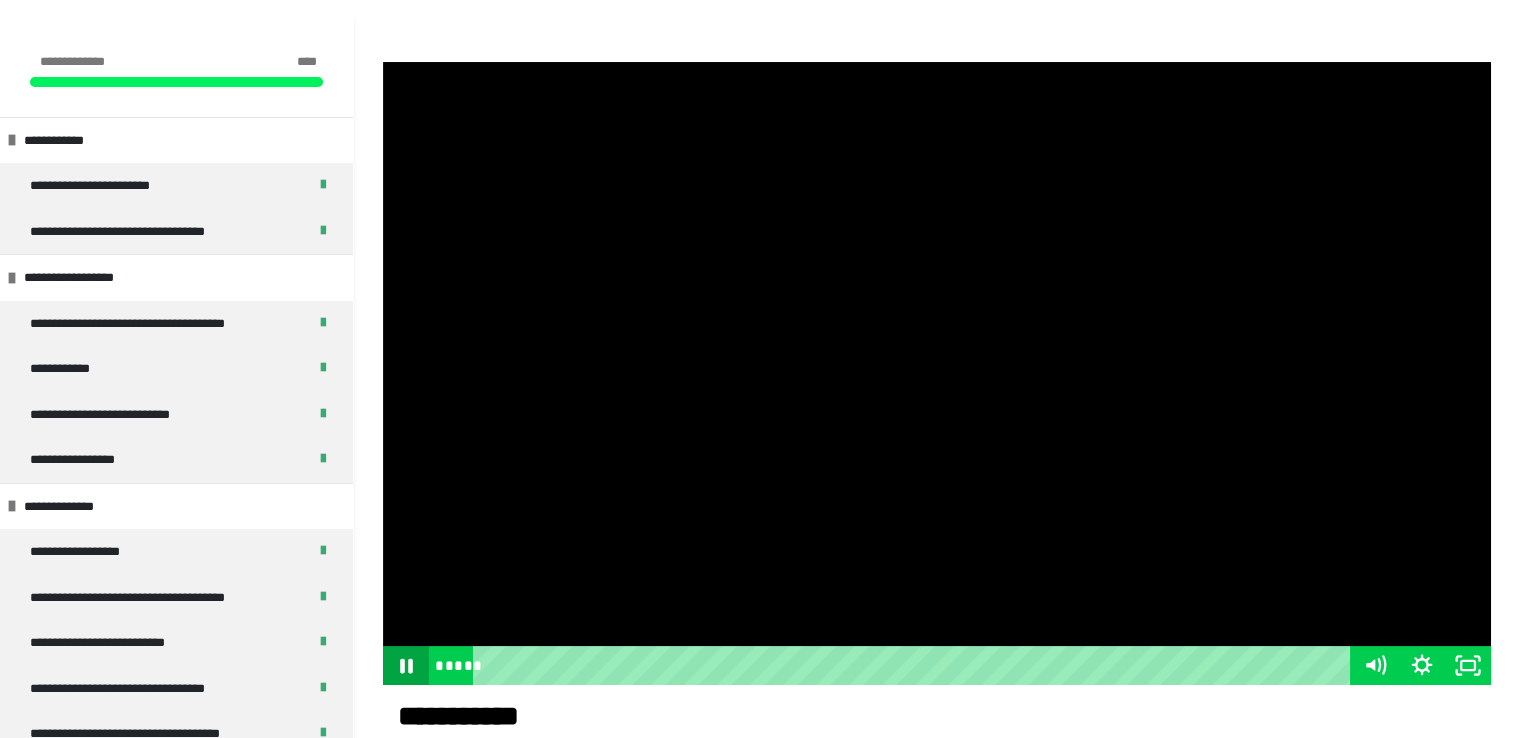 click 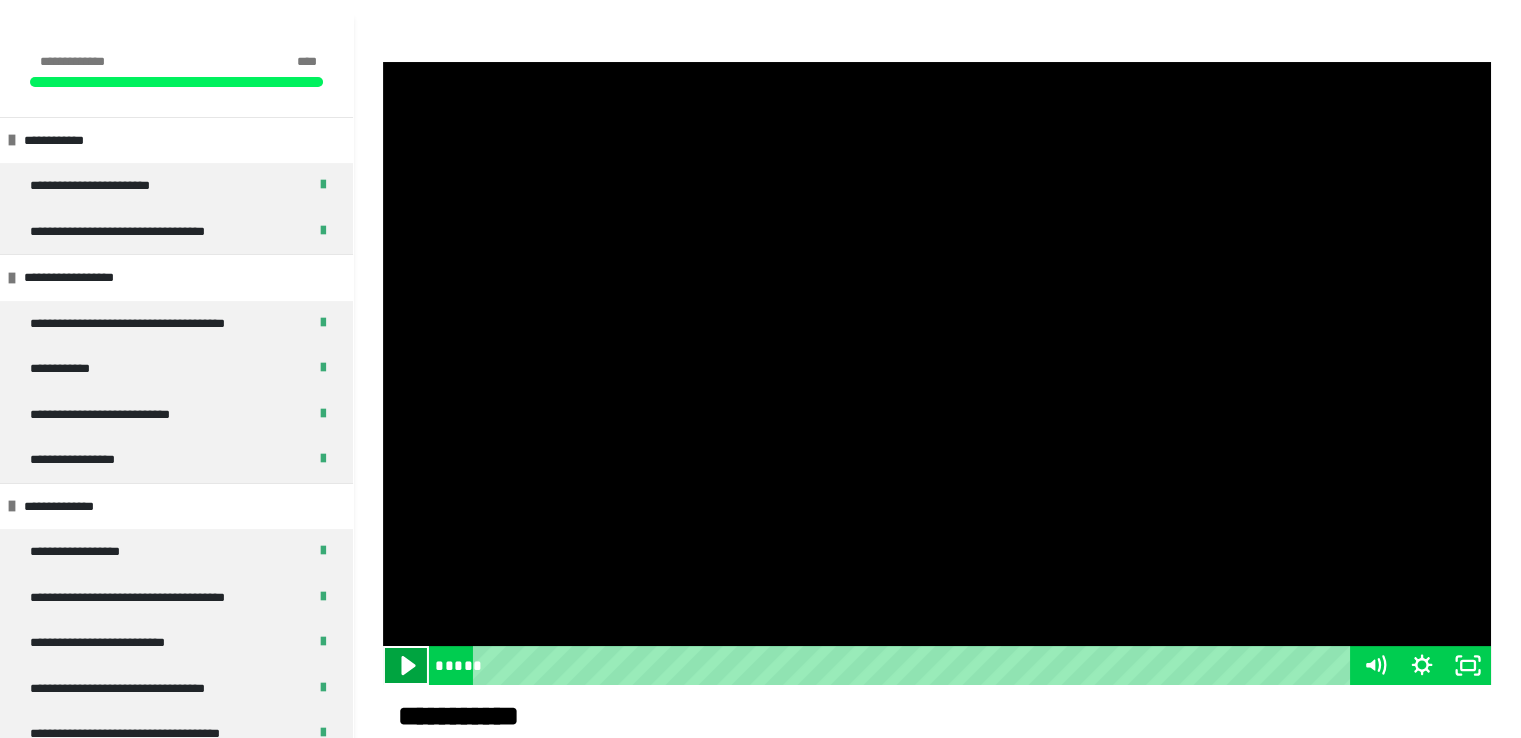 click 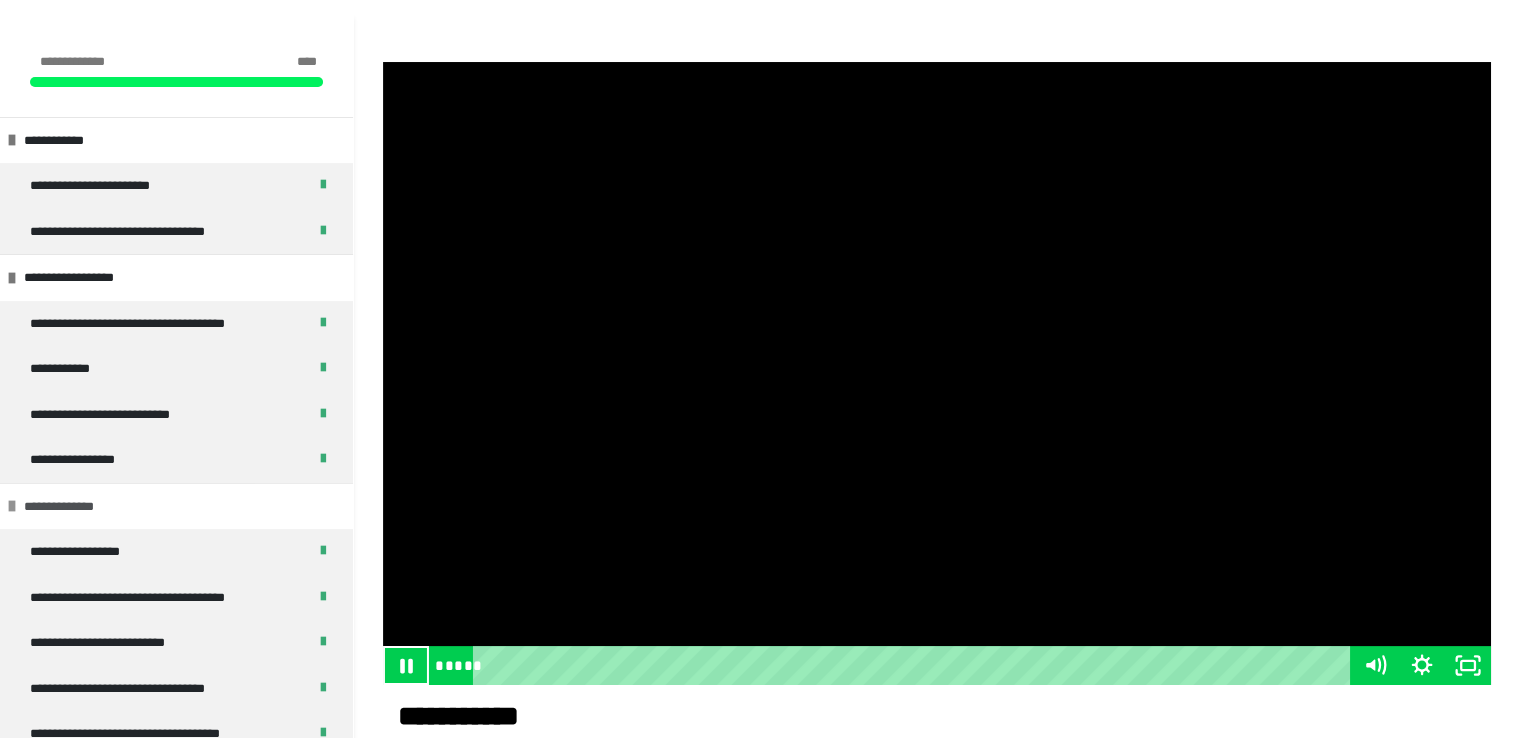scroll, scrollTop: 548, scrollLeft: 0, axis: vertical 